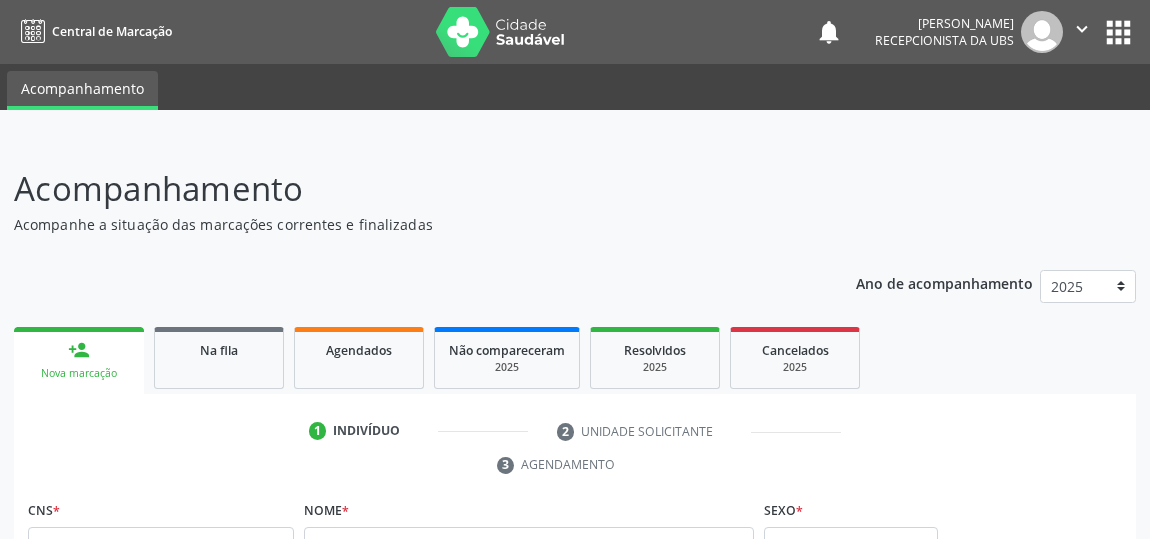 scroll, scrollTop: 153, scrollLeft: 0, axis: vertical 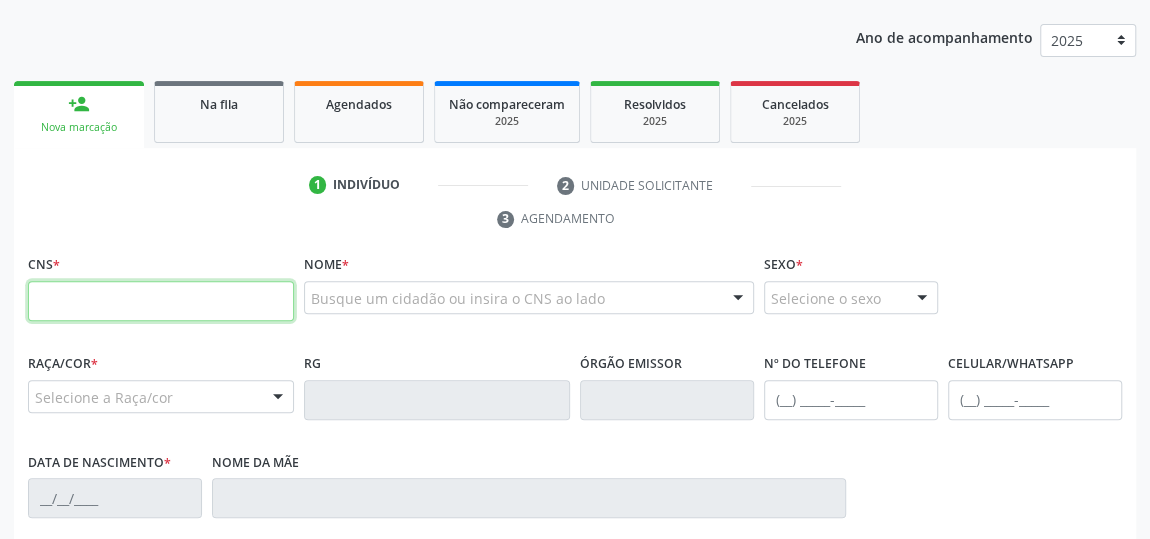 click at bounding box center [161, 301] 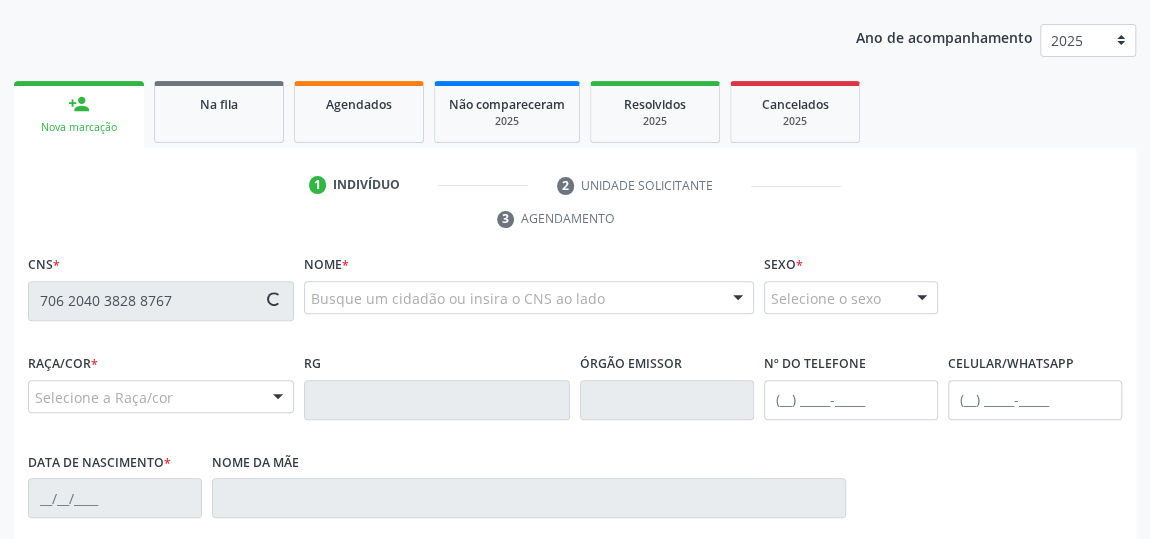 type on "706 2040 3828 8767" 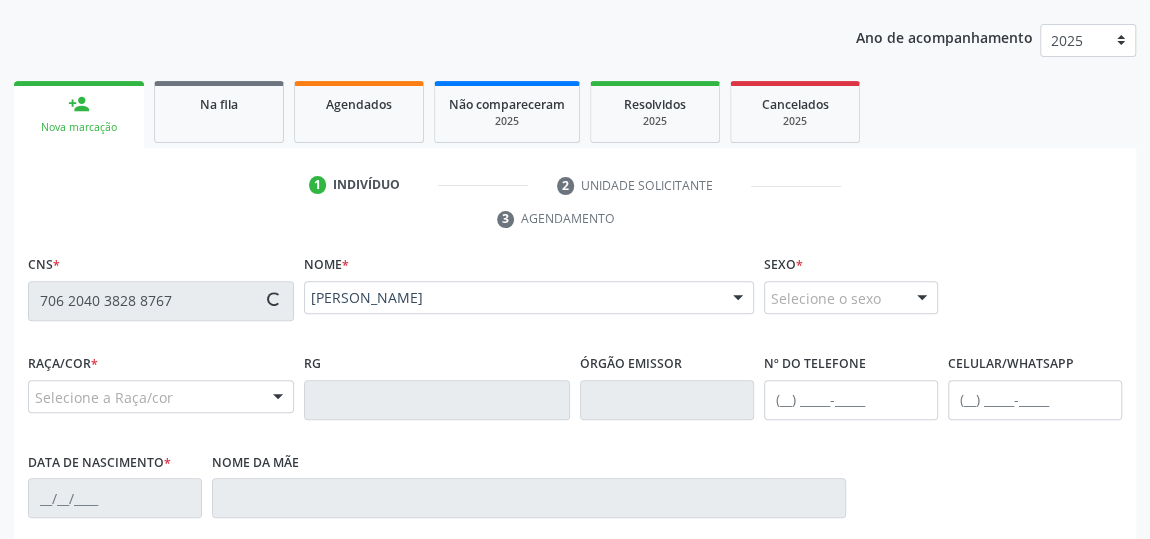 type on "[PHONE_NUMBER]" 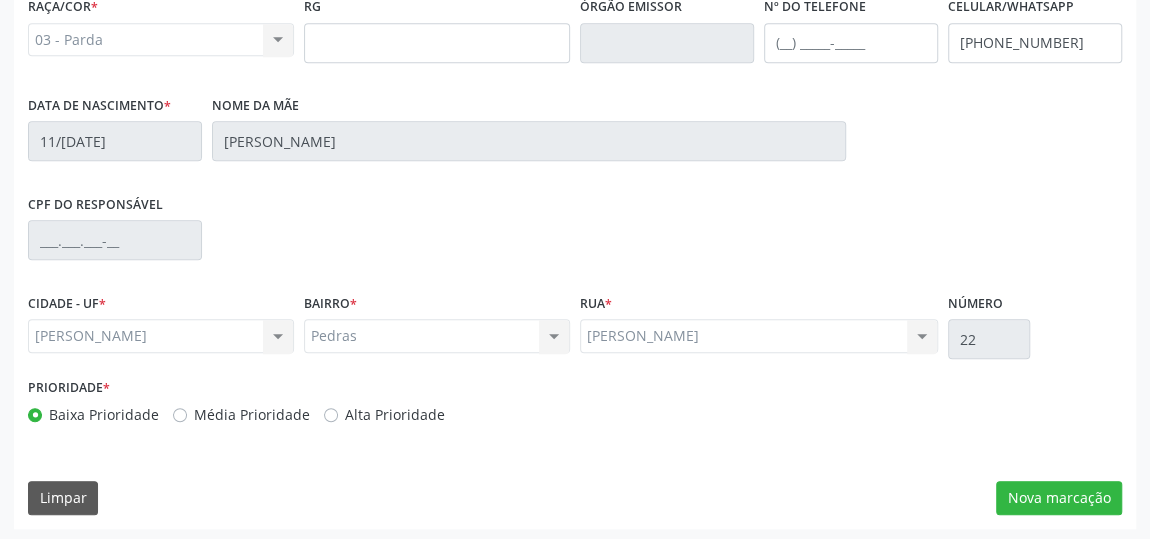 scroll, scrollTop: 604, scrollLeft: 0, axis: vertical 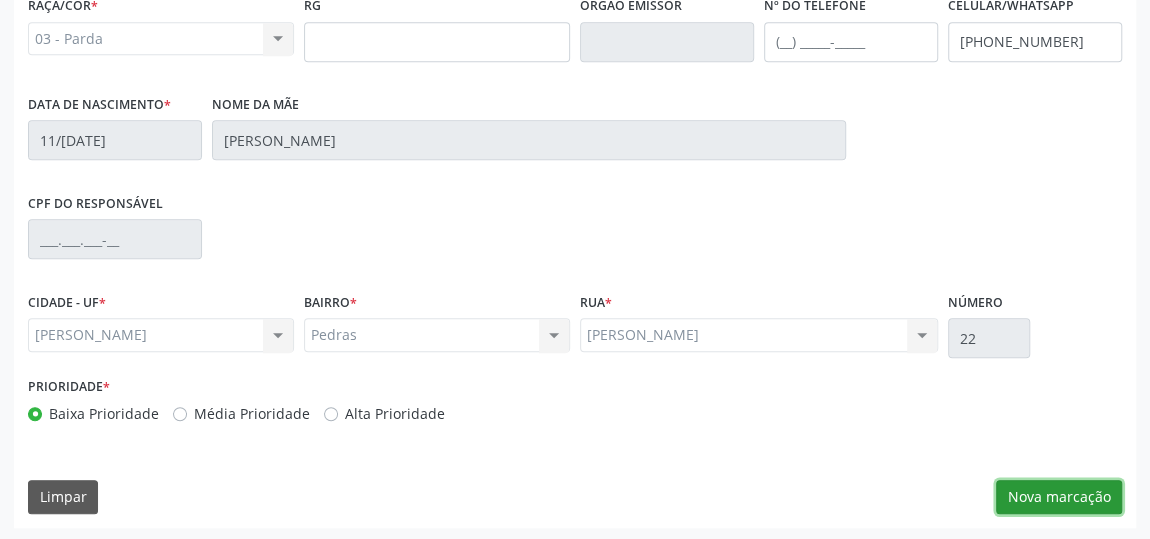 click on "Nova marcação" at bounding box center (1059, 497) 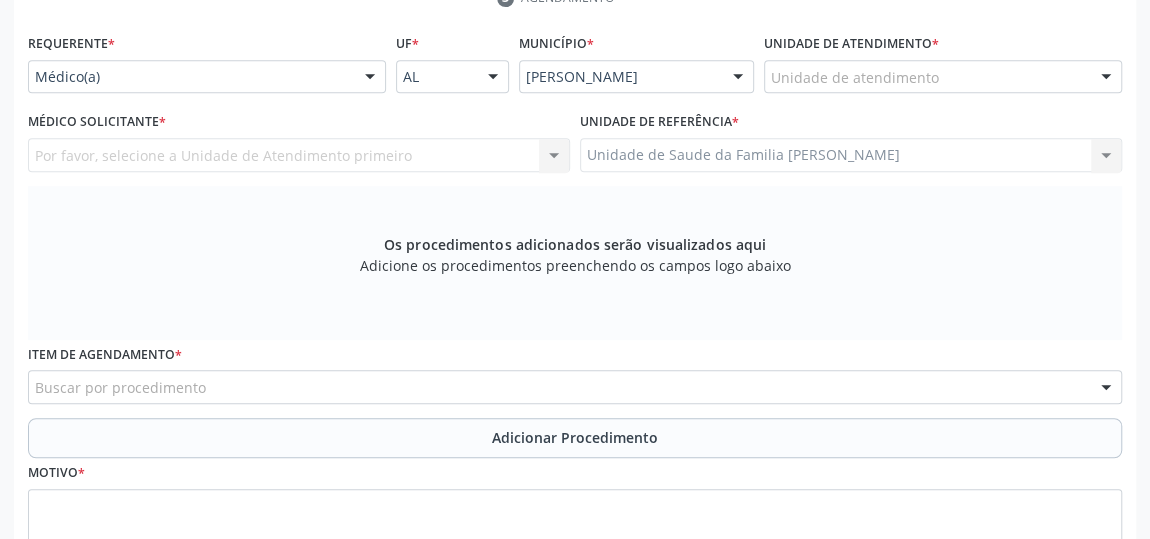 scroll, scrollTop: 331, scrollLeft: 0, axis: vertical 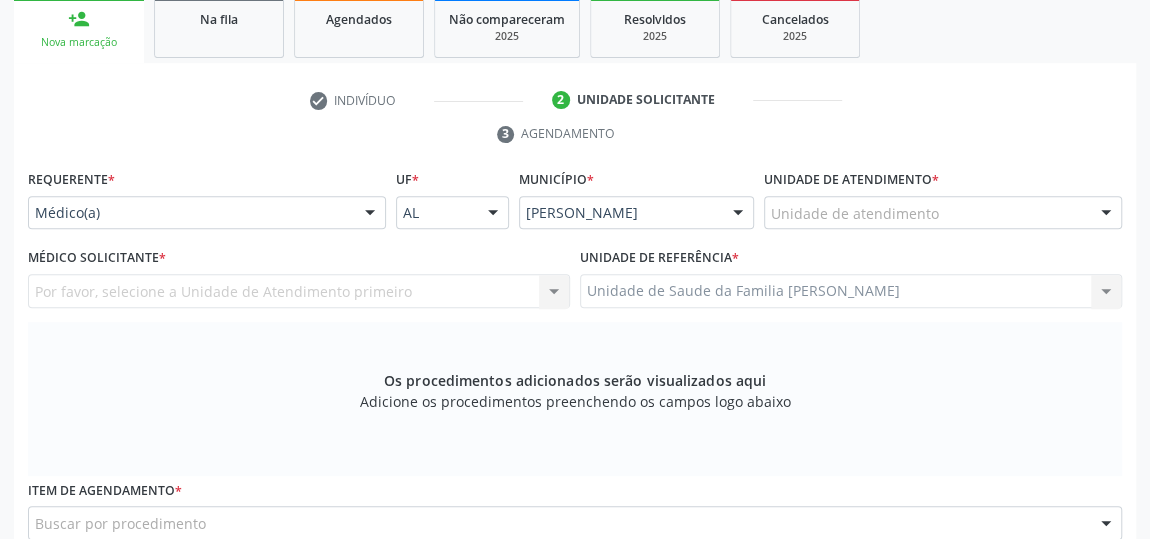click on "Unidade de atendimento" at bounding box center [943, 213] 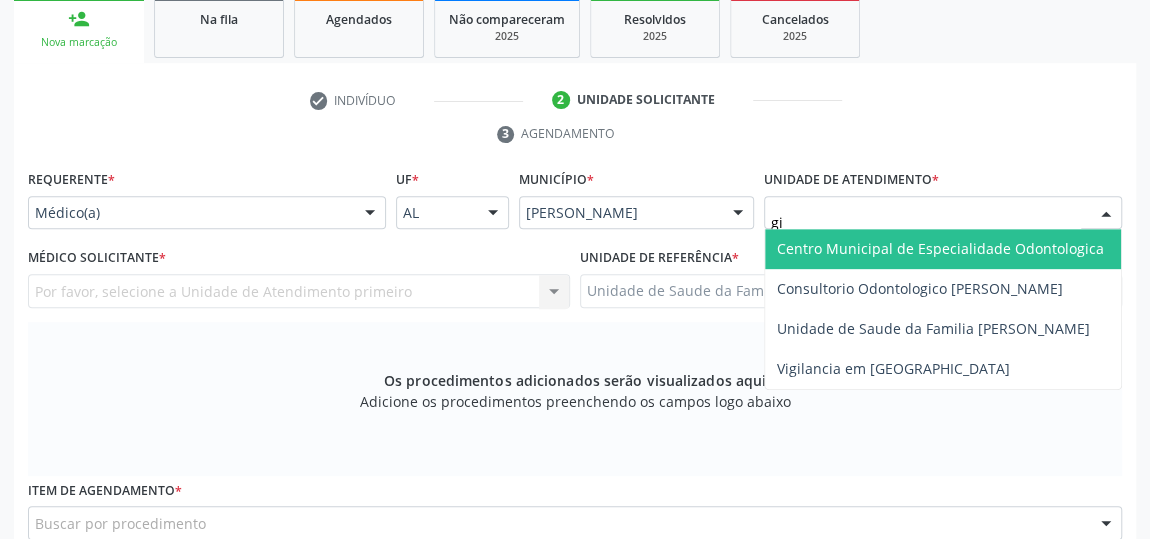 type on "gis" 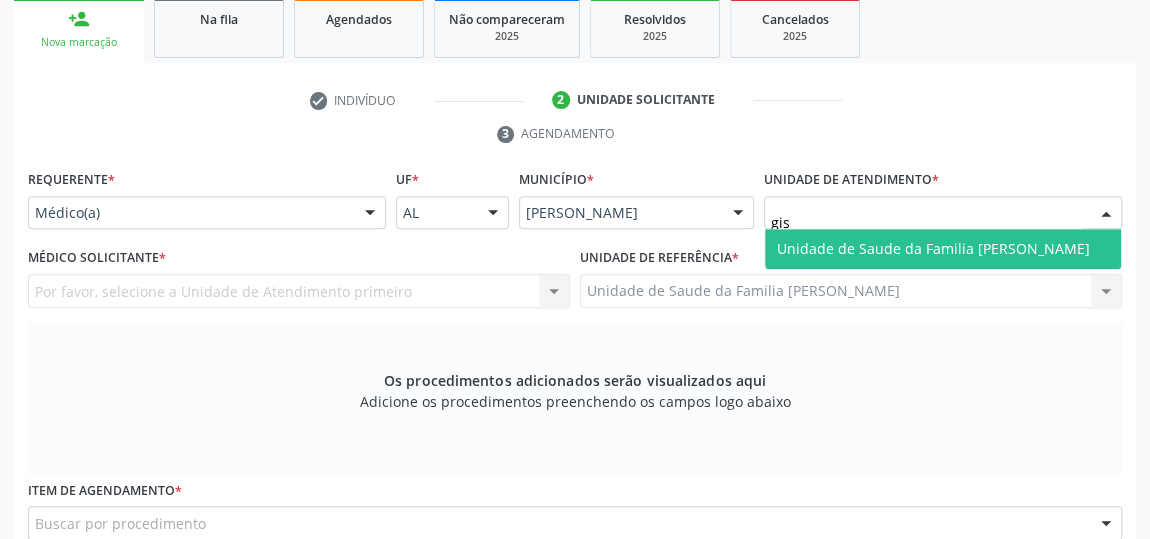 click on "Unidade de Saude da Familia [PERSON_NAME]" at bounding box center [933, 248] 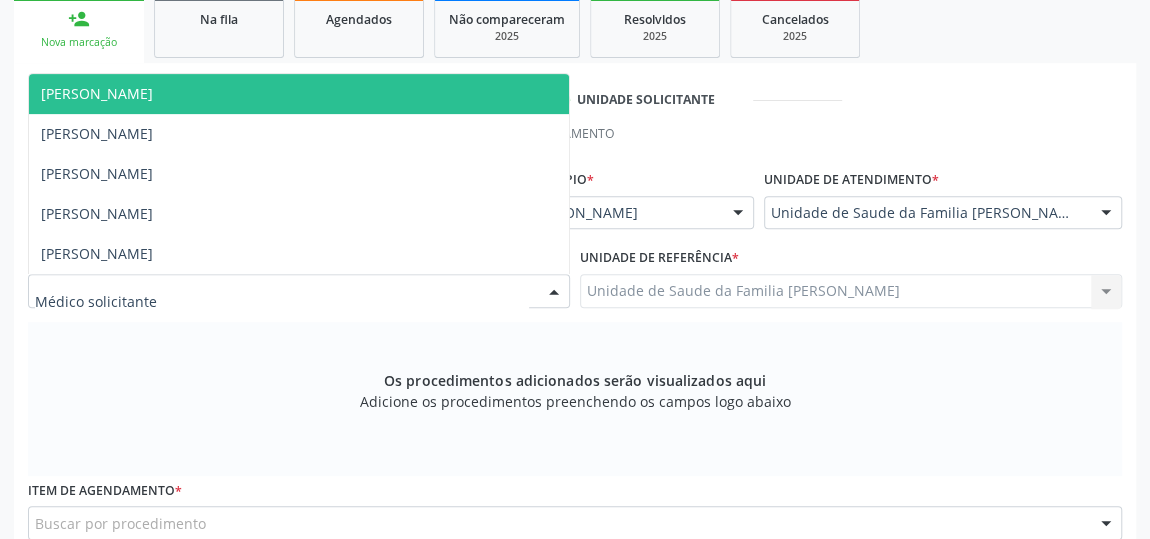 click at bounding box center (554, 292) 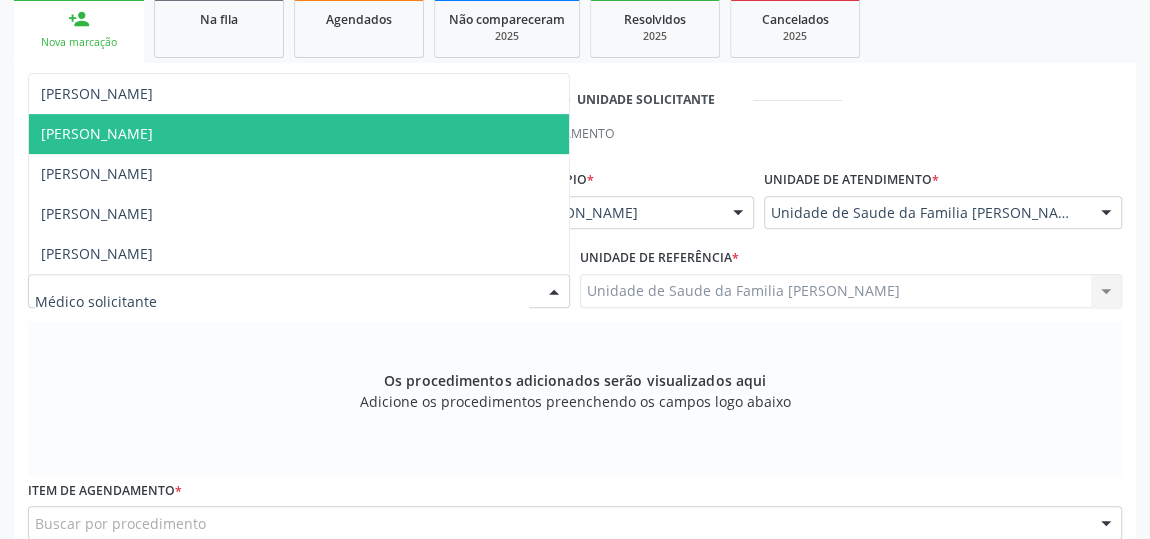 click on "[PERSON_NAME]" at bounding box center [299, 134] 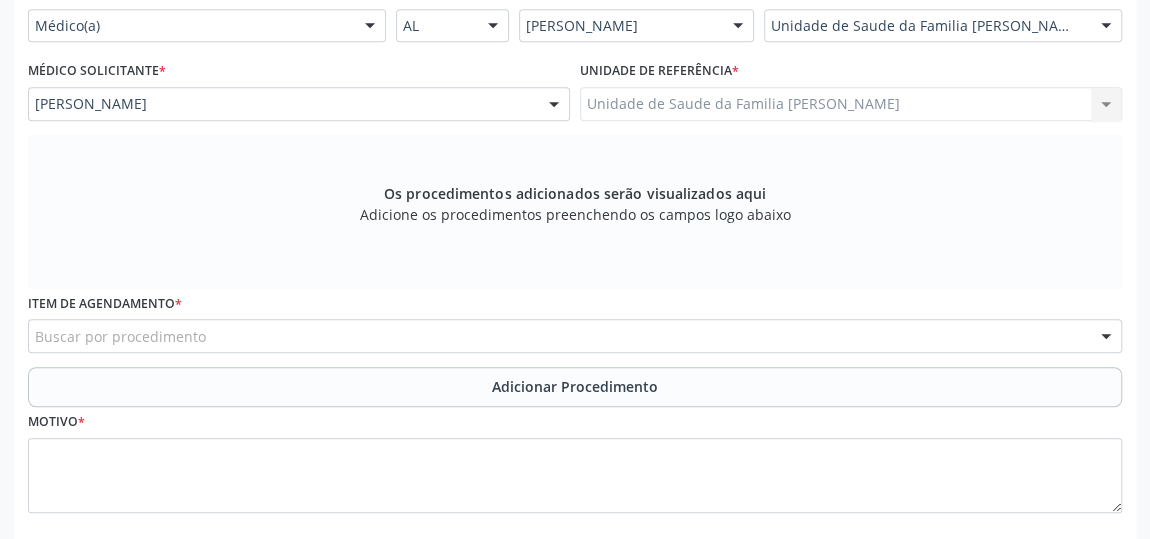 scroll, scrollTop: 604, scrollLeft: 0, axis: vertical 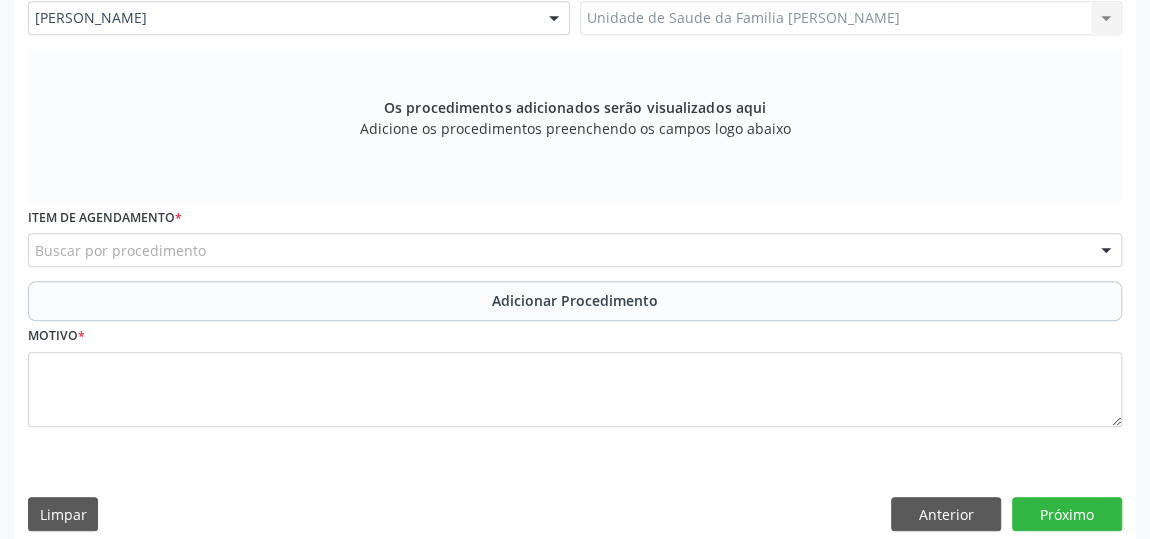 click on "Buscar por procedimento" at bounding box center [575, 250] 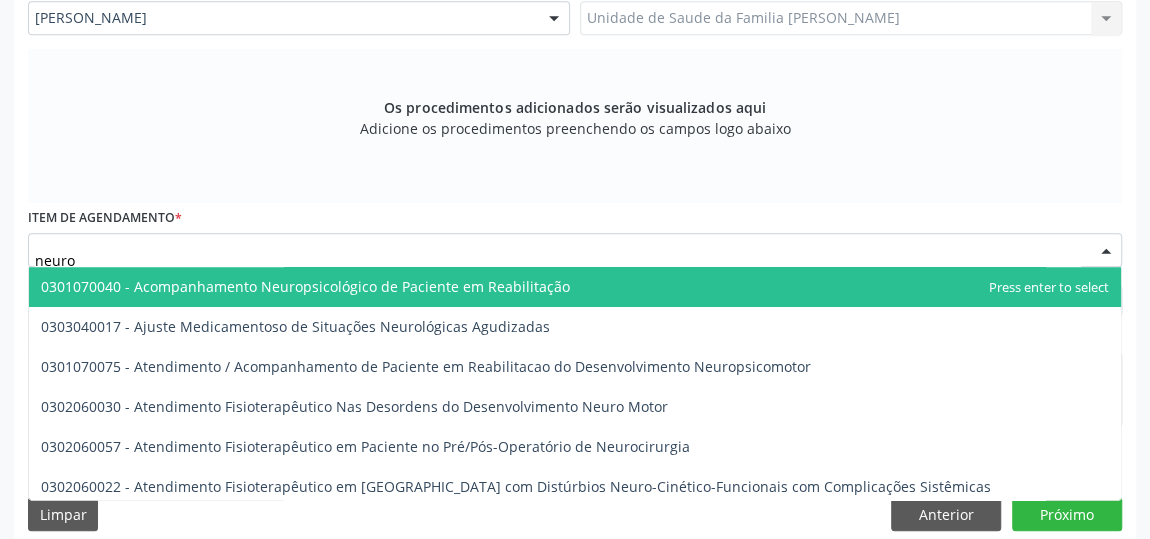 type on "neurol" 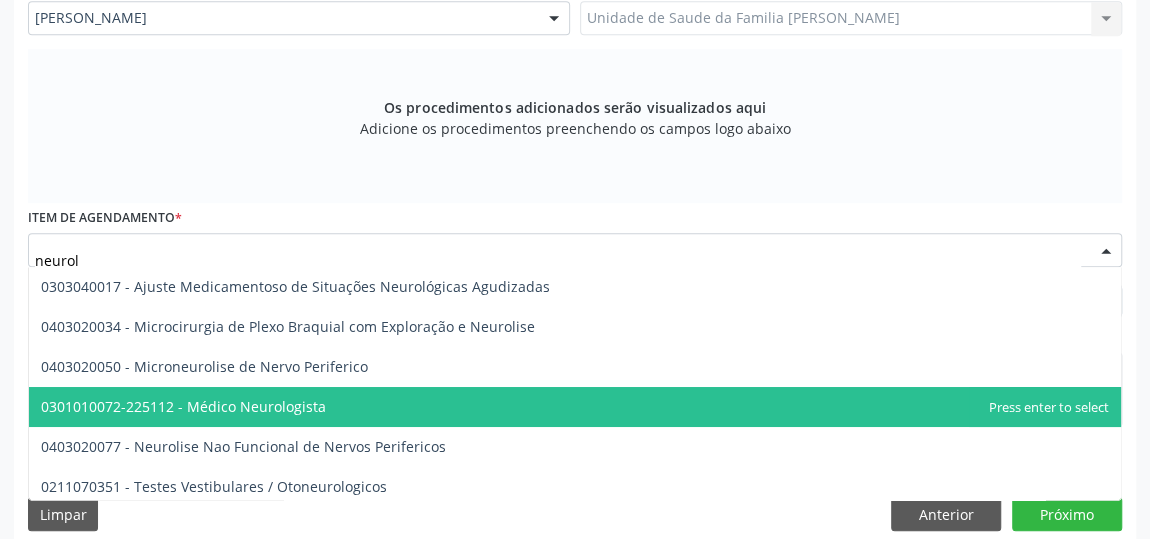 click on "0301010072-225112 - Médico Neurologista" at bounding box center (183, 406) 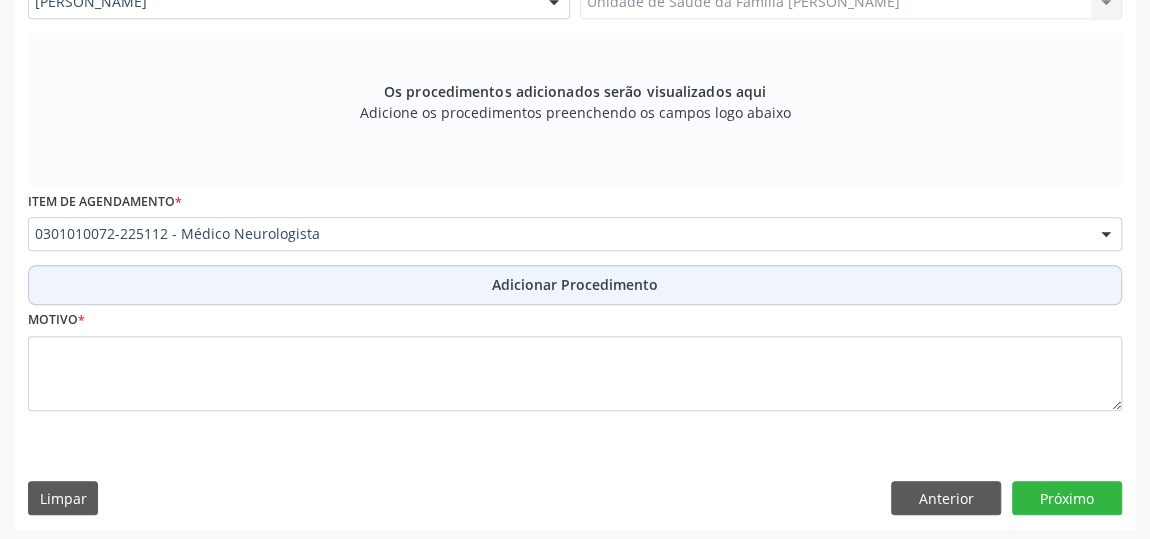 click on "Adicionar Procedimento" at bounding box center (575, 284) 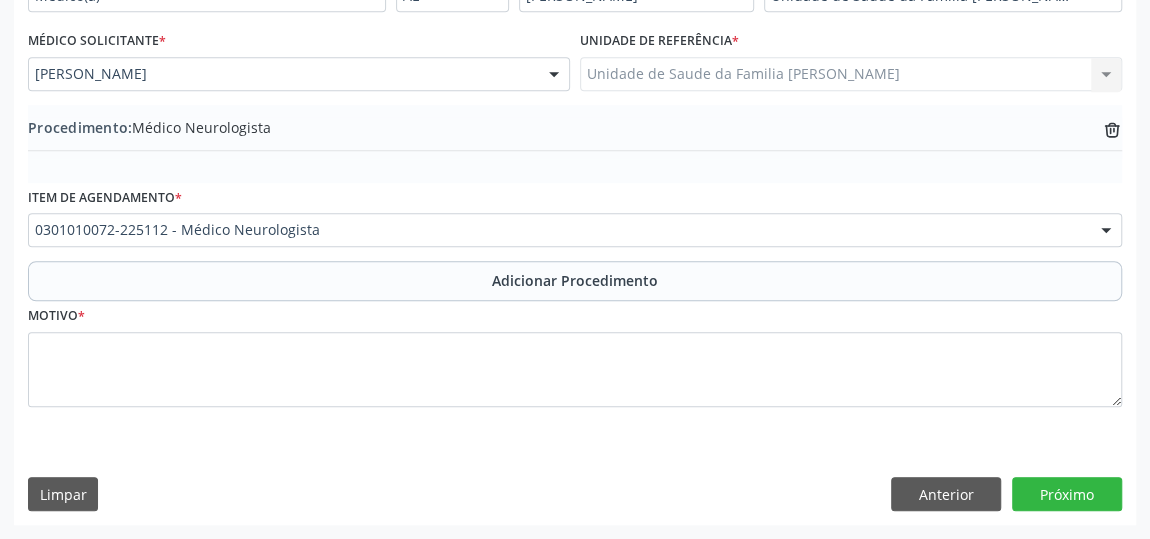 scroll, scrollTop: 544, scrollLeft: 0, axis: vertical 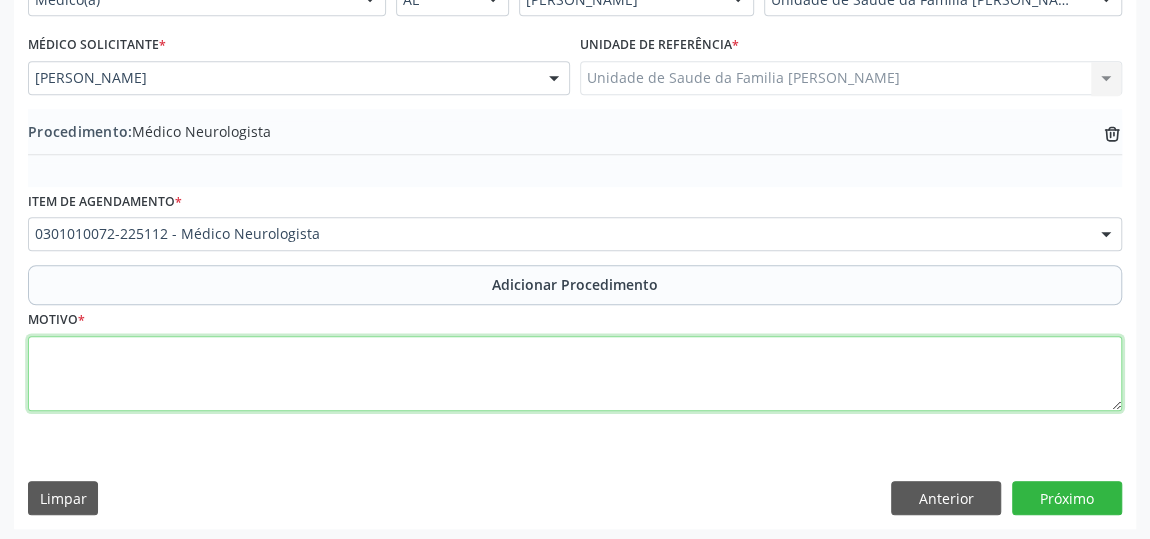 click at bounding box center (575, 374) 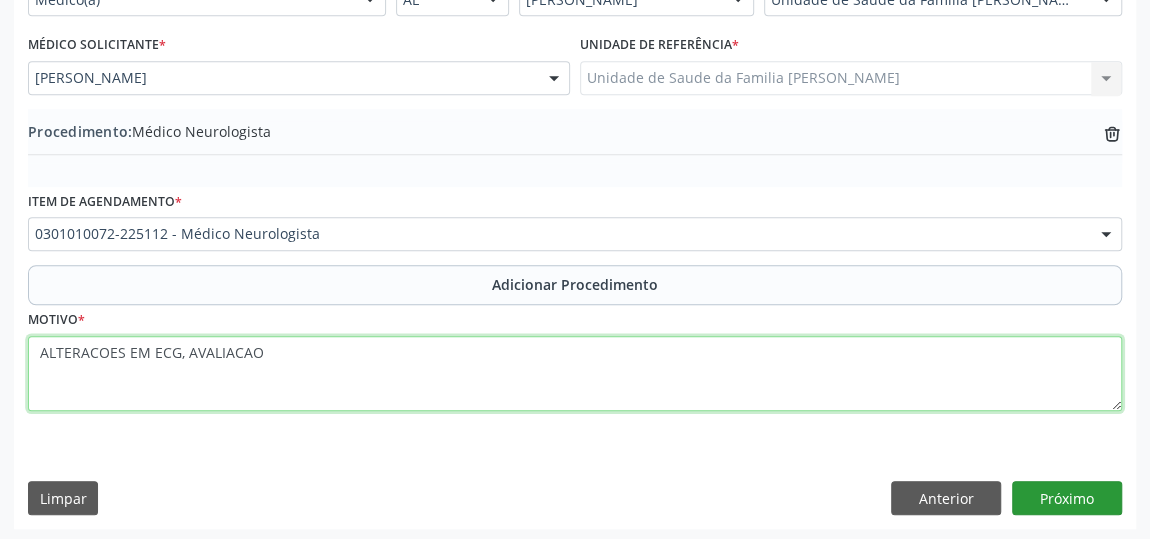 type on "ALTERACOES EM ECG, AVALIACAO" 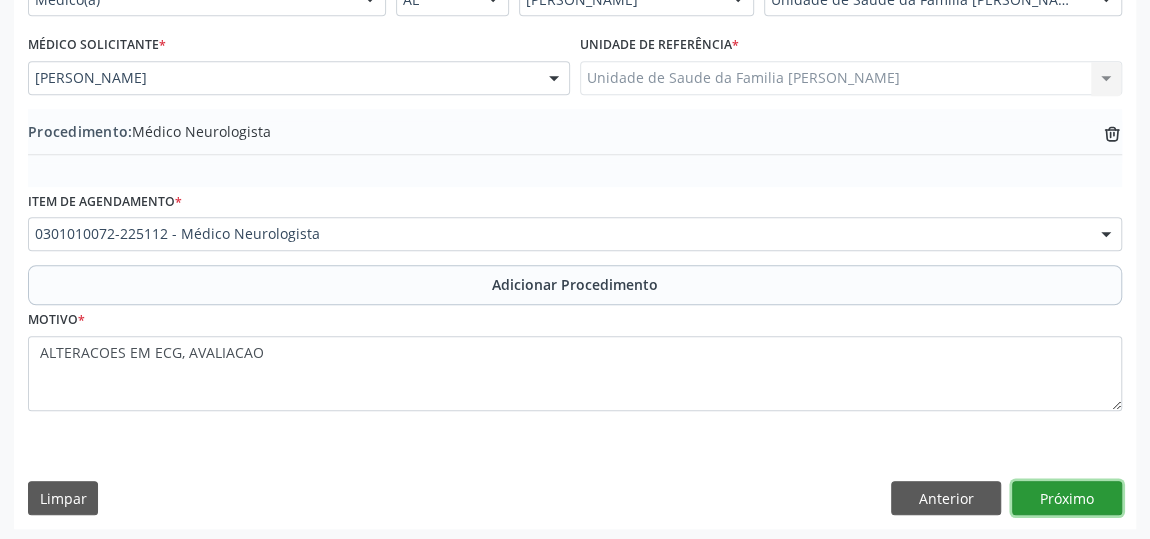 click on "Próximo" at bounding box center (1067, 498) 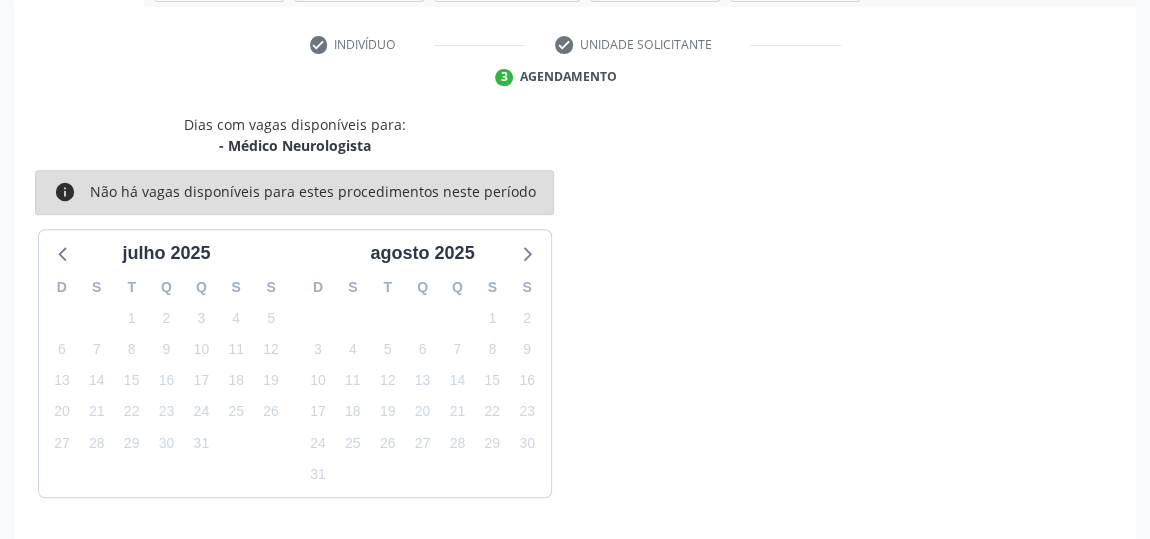 scroll, scrollTop: 446, scrollLeft: 0, axis: vertical 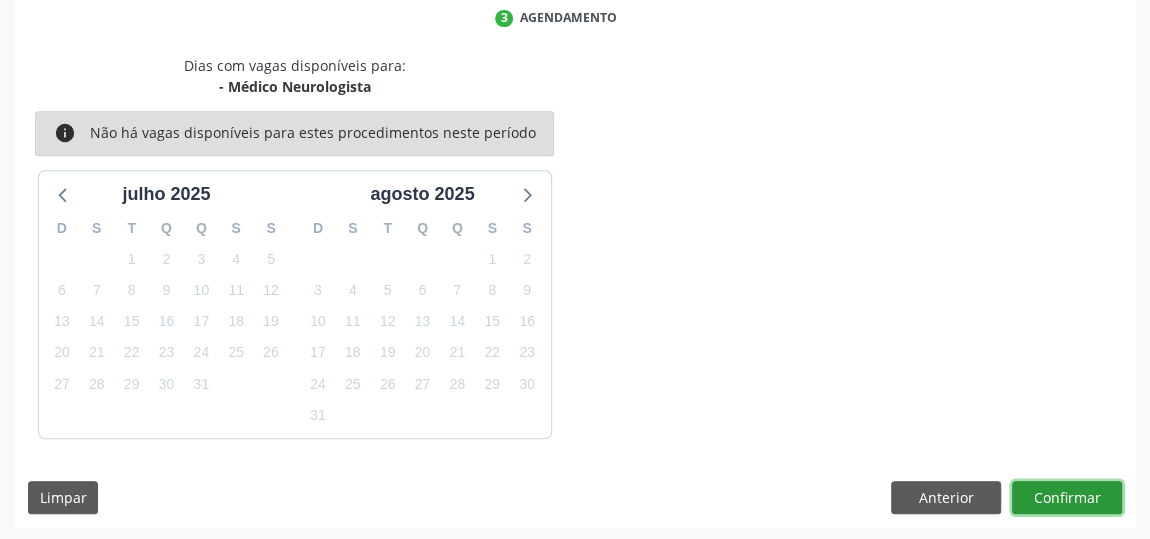 click on "Confirmar" at bounding box center [1067, 498] 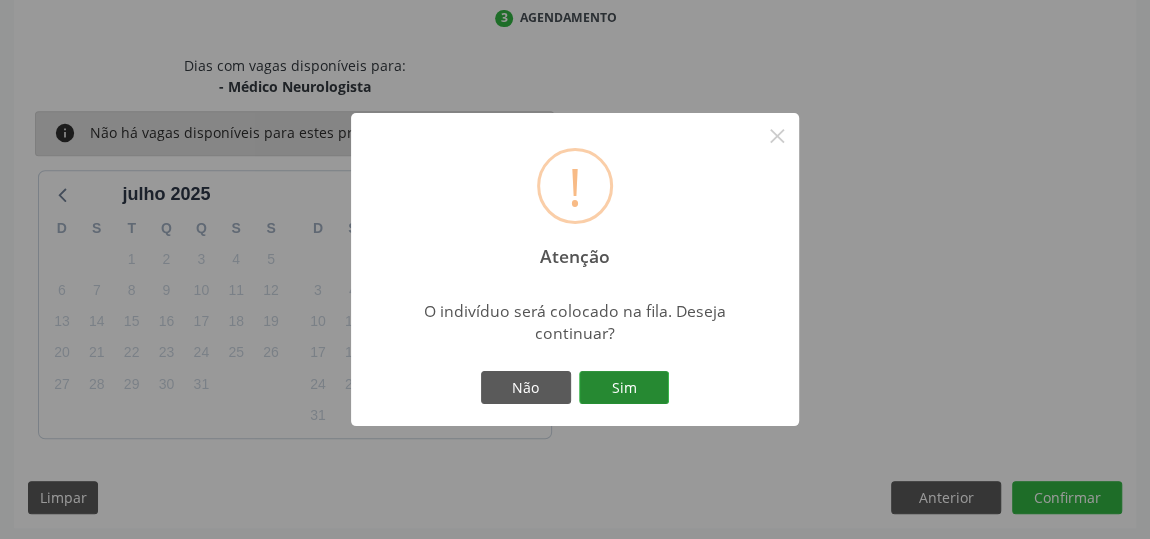 click on "Sim" at bounding box center [624, 388] 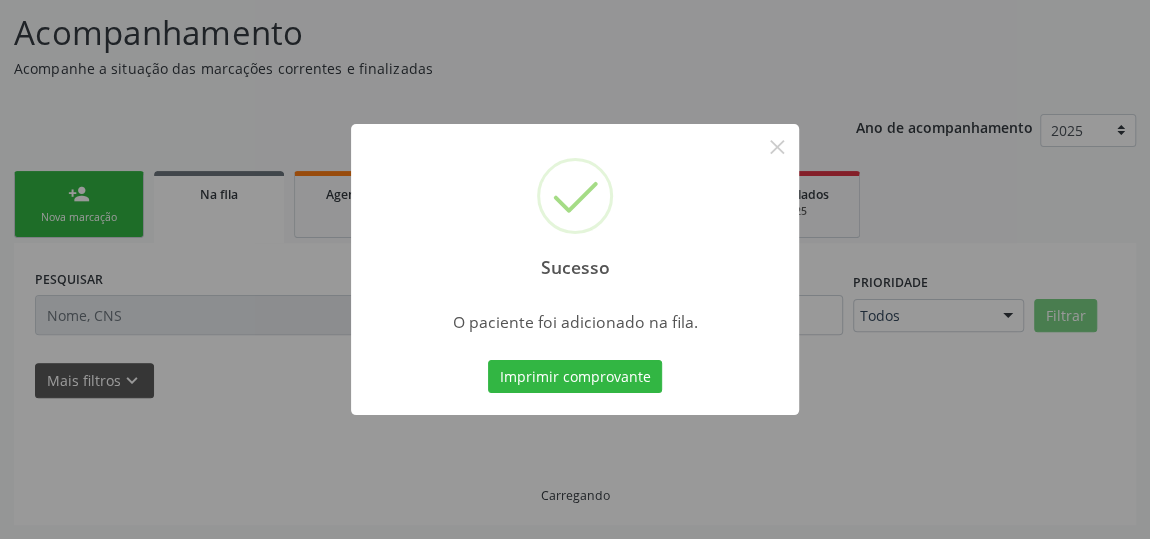 scroll, scrollTop: 153, scrollLeft: 0, axis: vertical 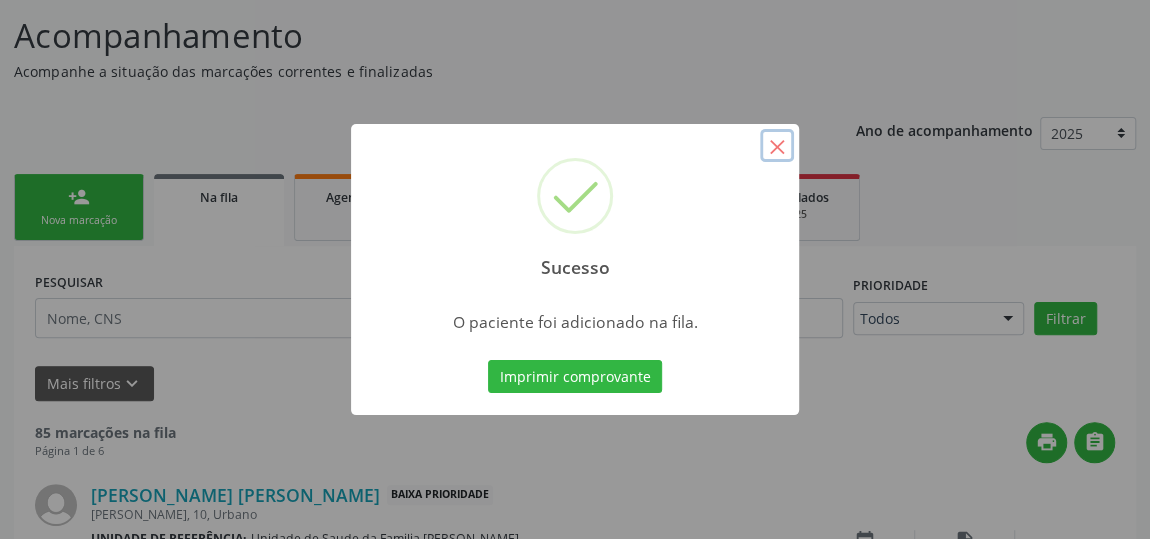 click on "×" at bounding box center (777, 146) 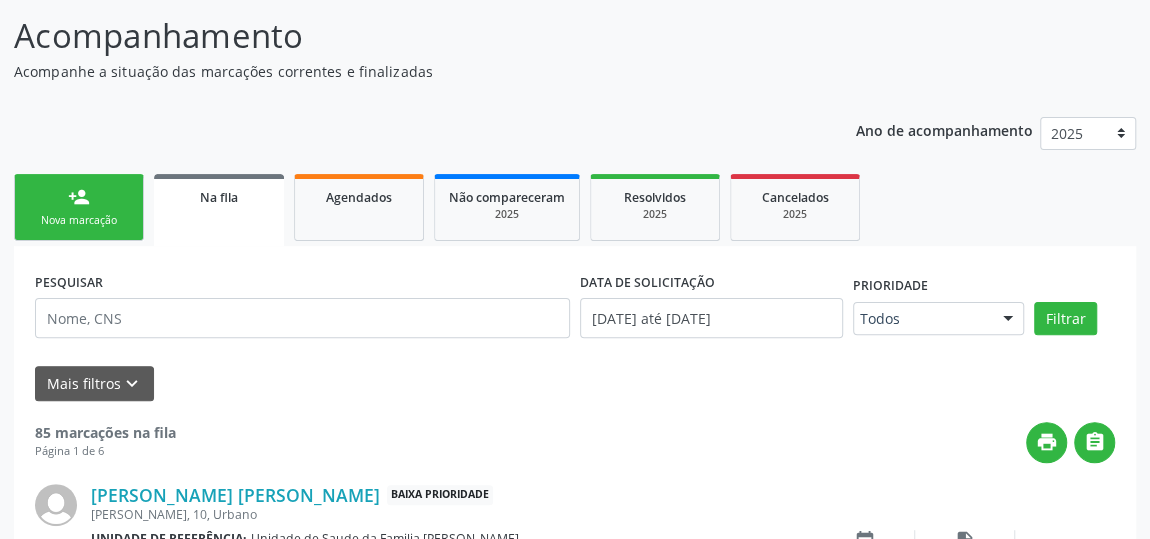 click on "person_add
Nova marcação" at bounding box center [79, 207] 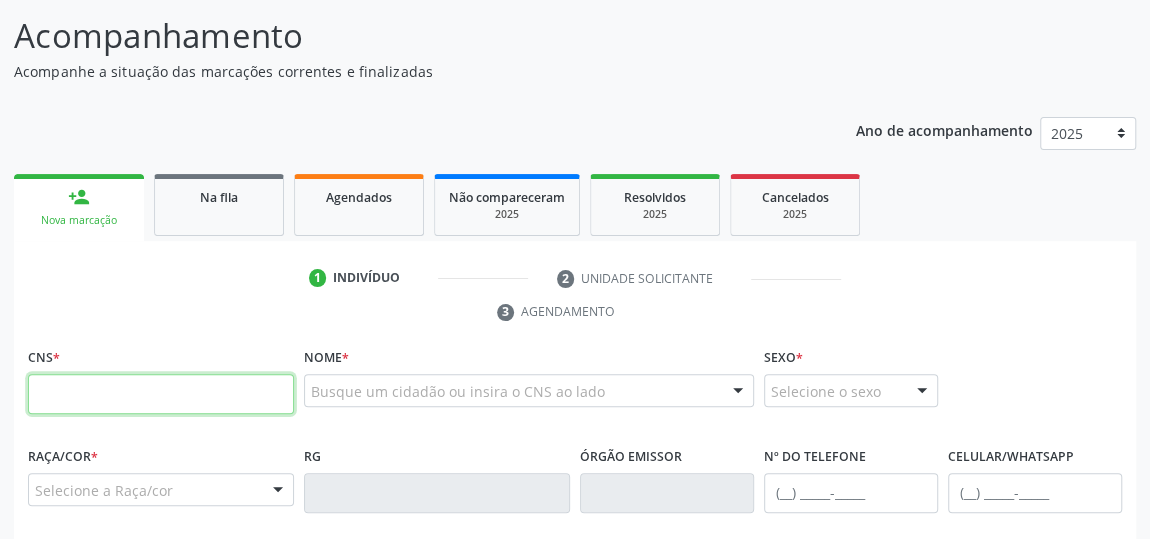 click at bounding box center (161, 394) 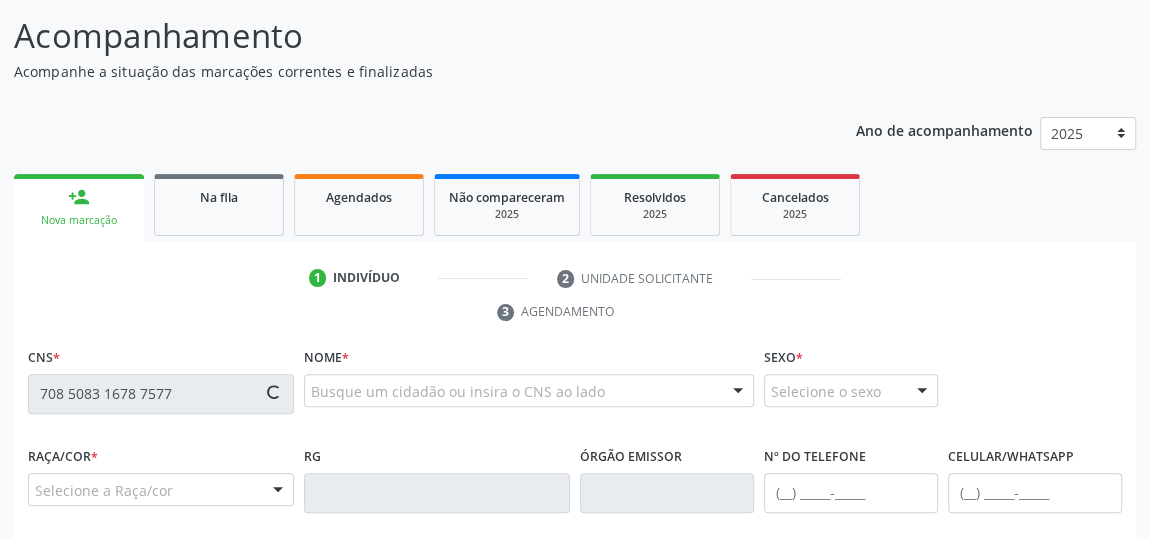 type on "708 5083 1678 7577" 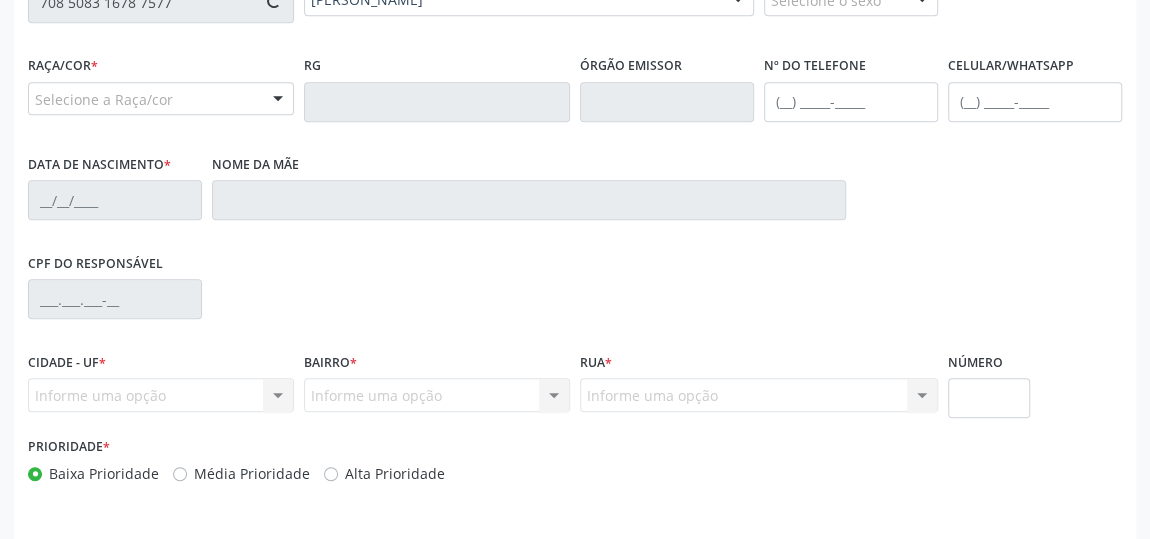 scroll, scrollTop: 604, scrollLeft: 0, axis: vertical 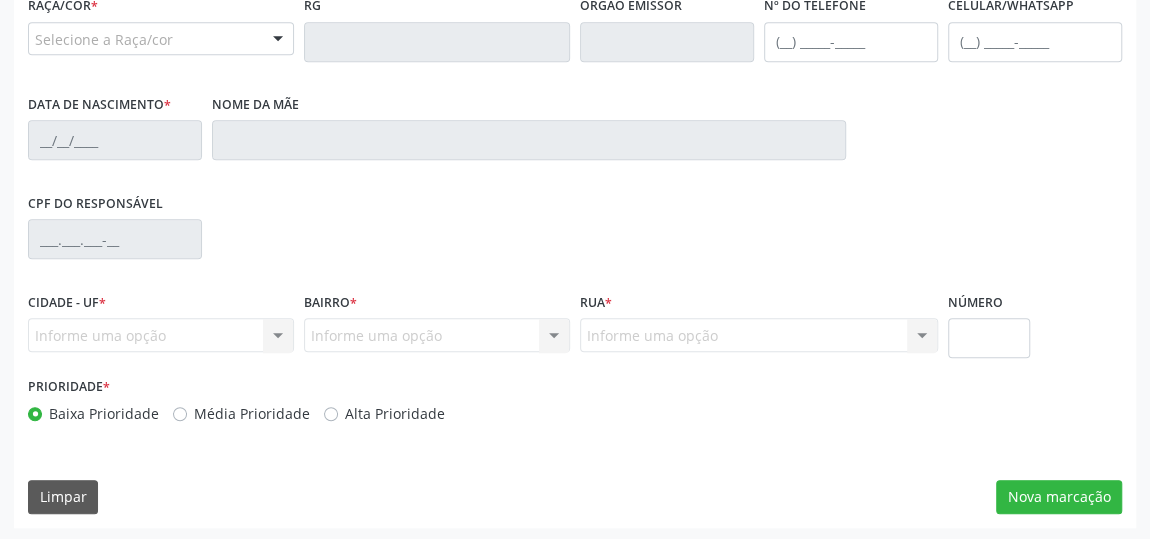 type on "[PHONE_NUMBER]" 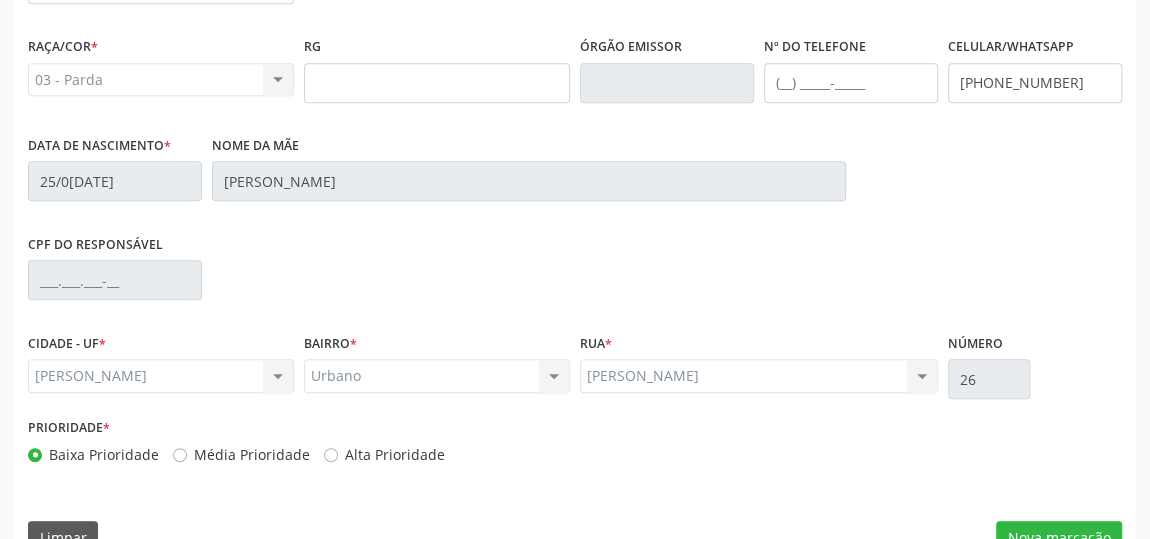 scroll, scrollTop: 604, scrollLeft: 0, axis: vertical 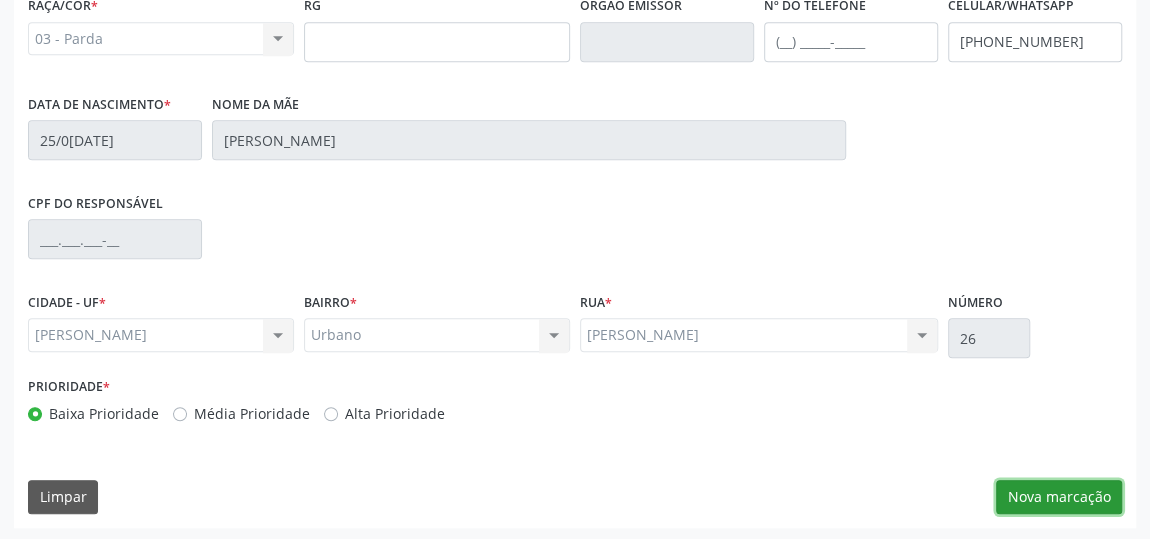 click on "Nova marcação" at bounding box center [1059, 497] 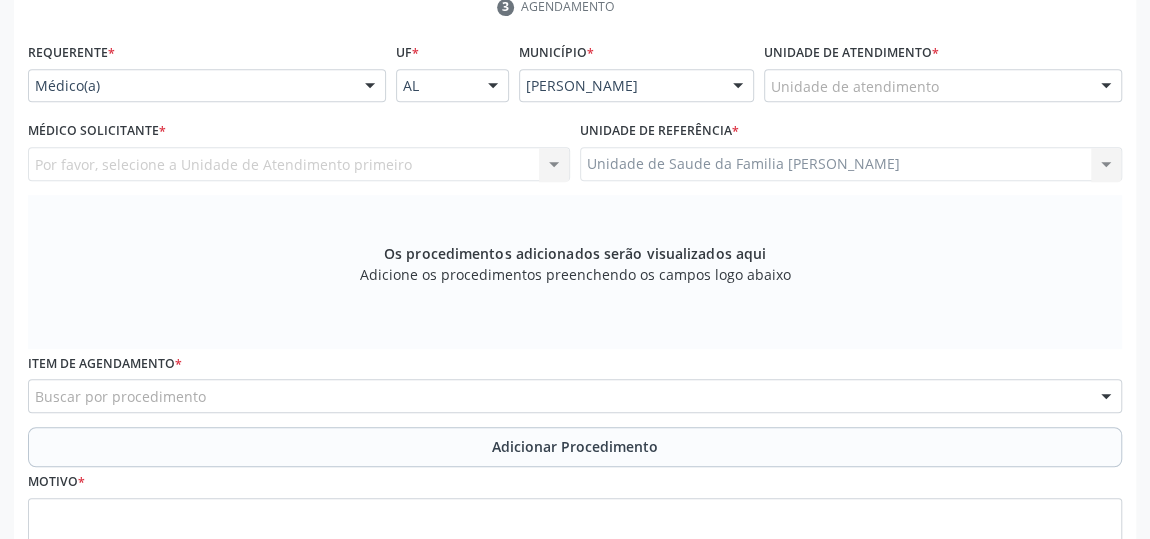 scroll, scrollTop: 240, scrollLeft: 0, axis: vertical 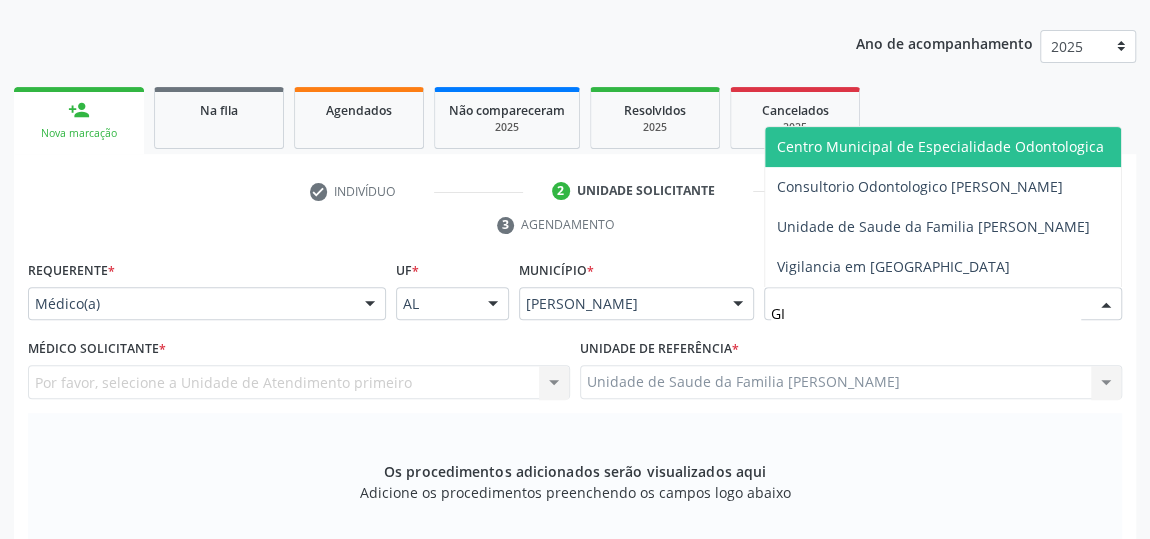 type on "GIS" 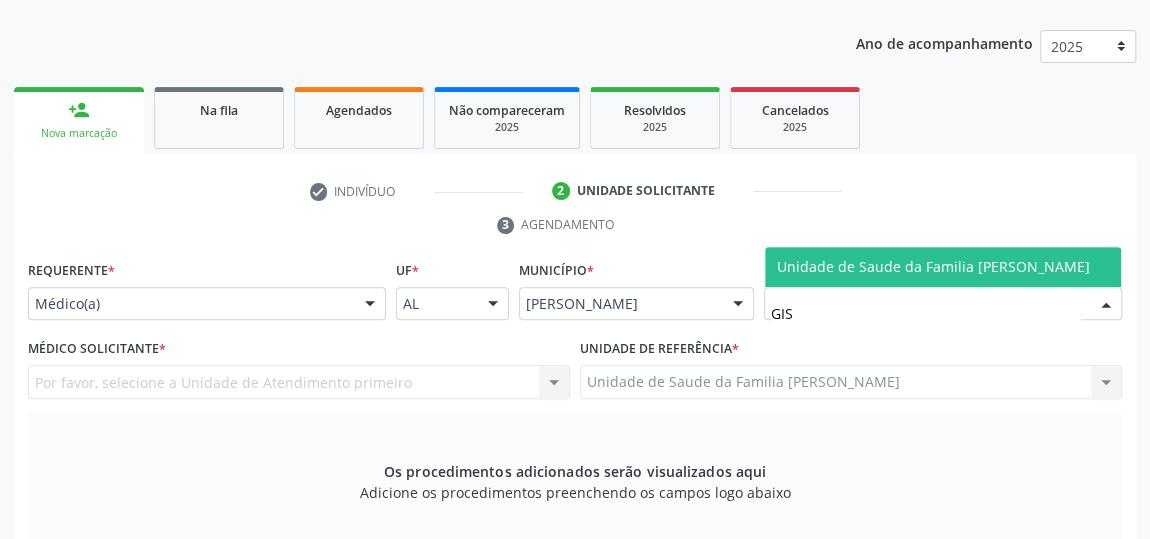 click on "Unidade de Saude da Familia [PERSON_NAME]" at bounding box center (933, 266) 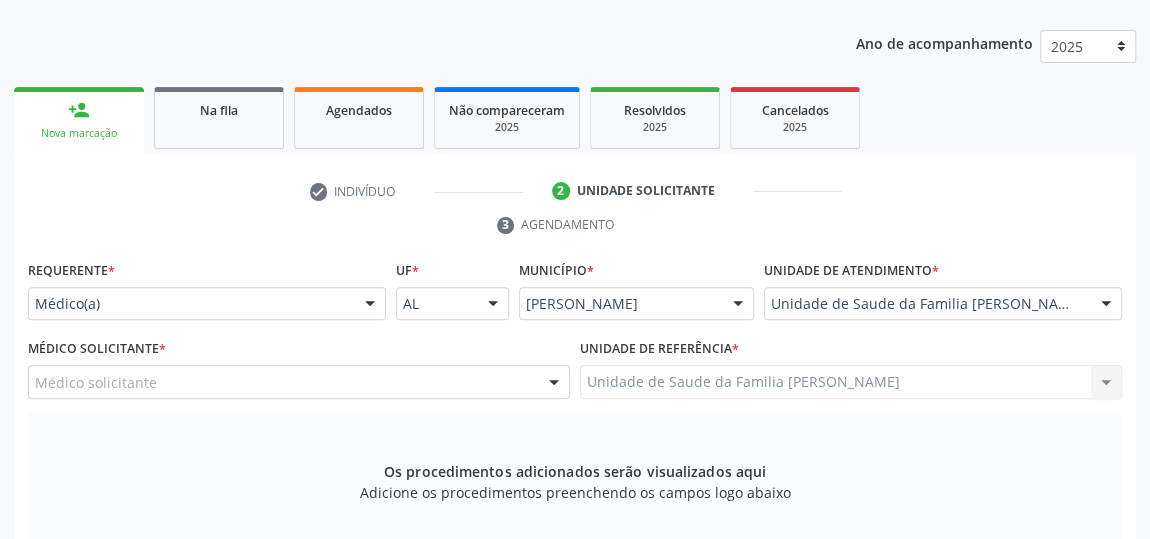 click at bounding box center (554, 383) 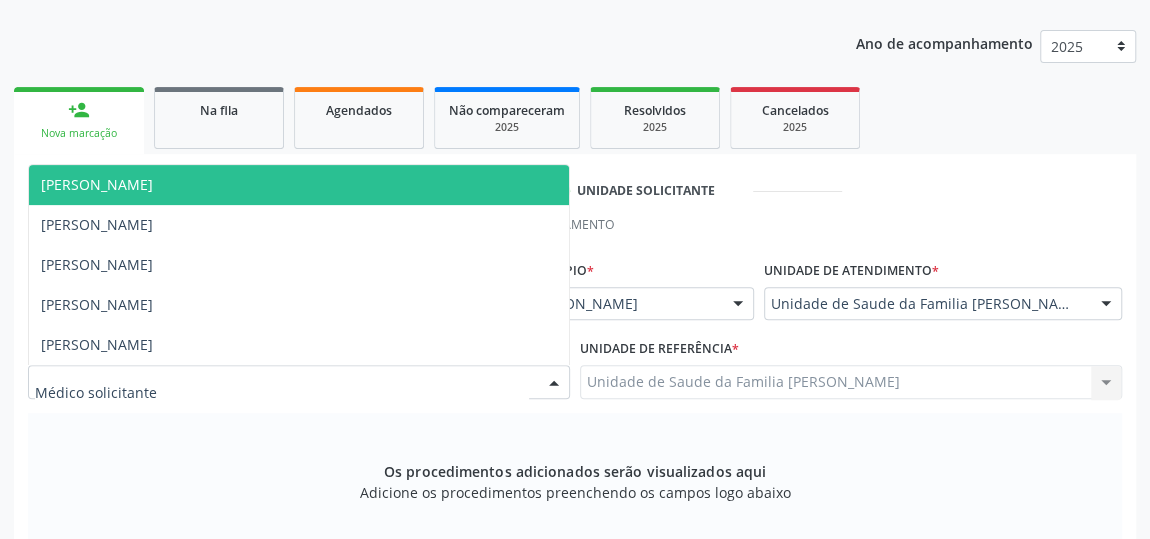 click on "[PERSON_NAME]" at bounding box center [299, 185] 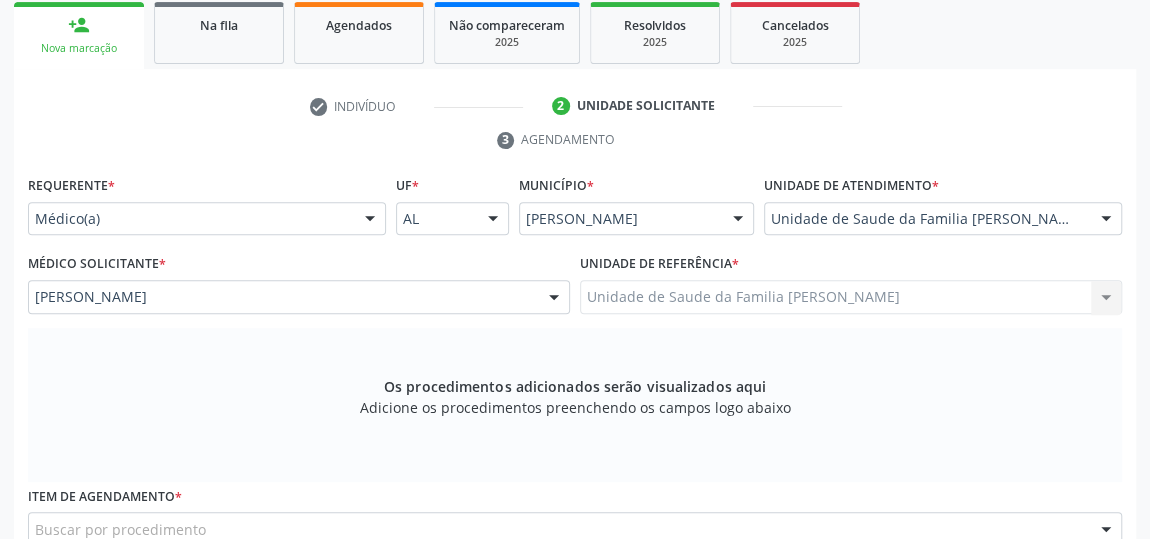 scroll, scrollTop: 422, scrollLeft: 0, axis: vertical 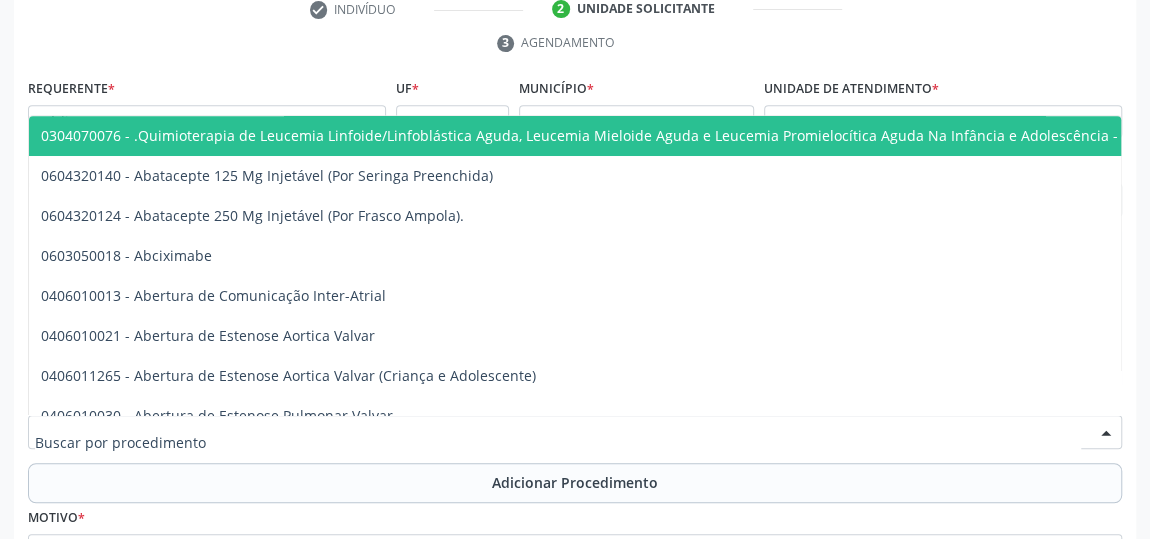 click at bounding box center [575, 432] 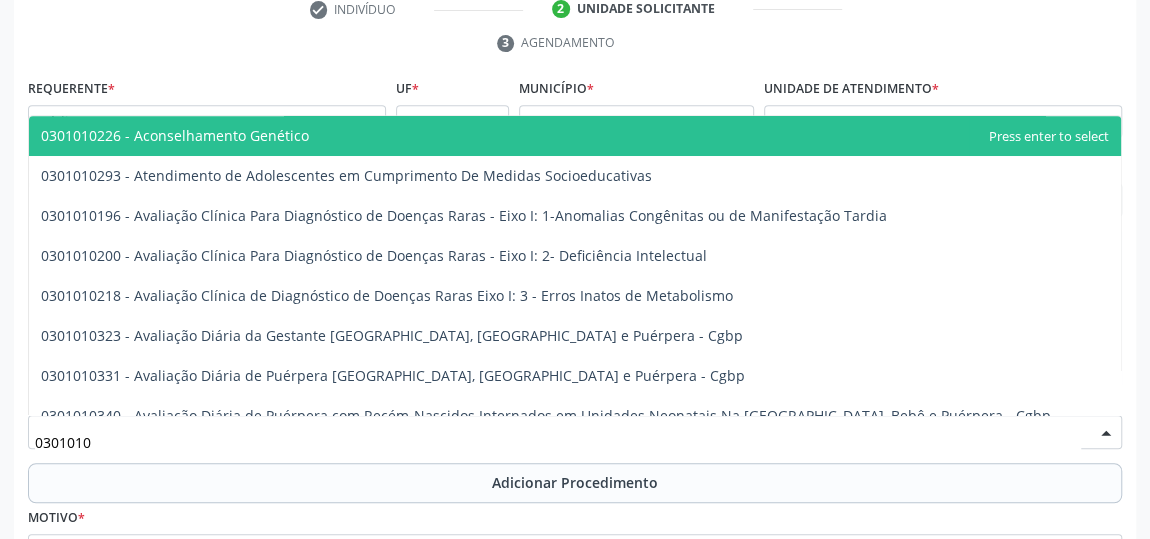 type on "03010100" 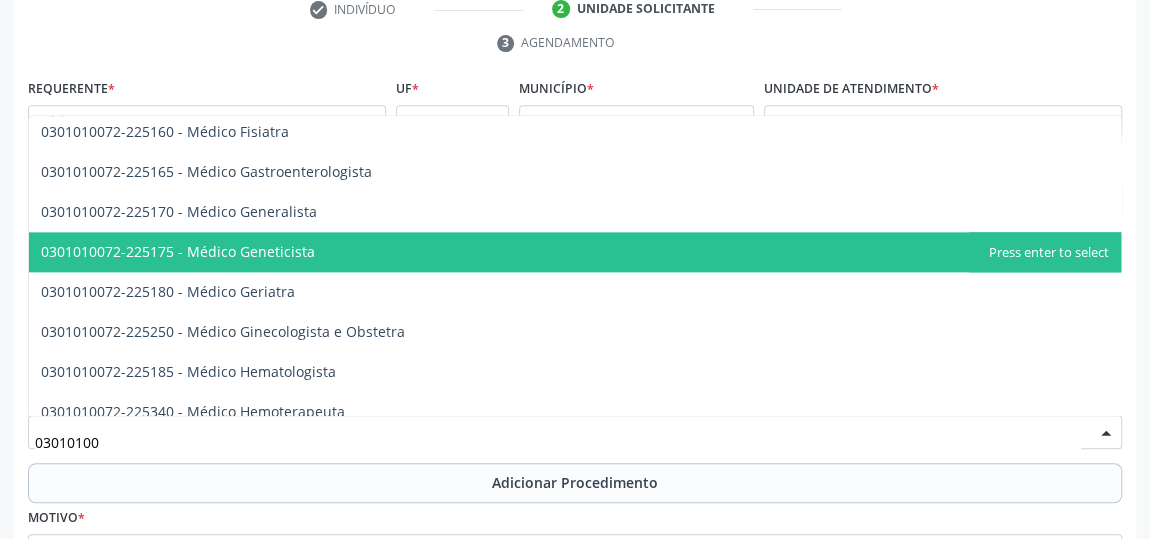 scroll, scrollTop: 1272, scrollLeft: 0, axis: vertical 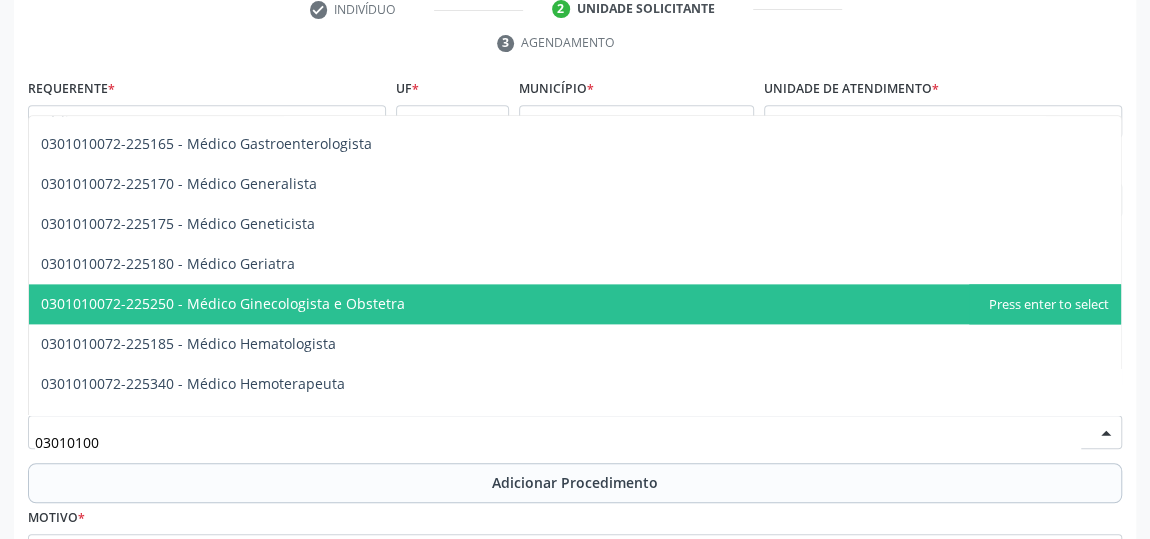click on "0301010072-225250 - Médico Ginecologista e Obstetra" at bounding box center [223, 303] 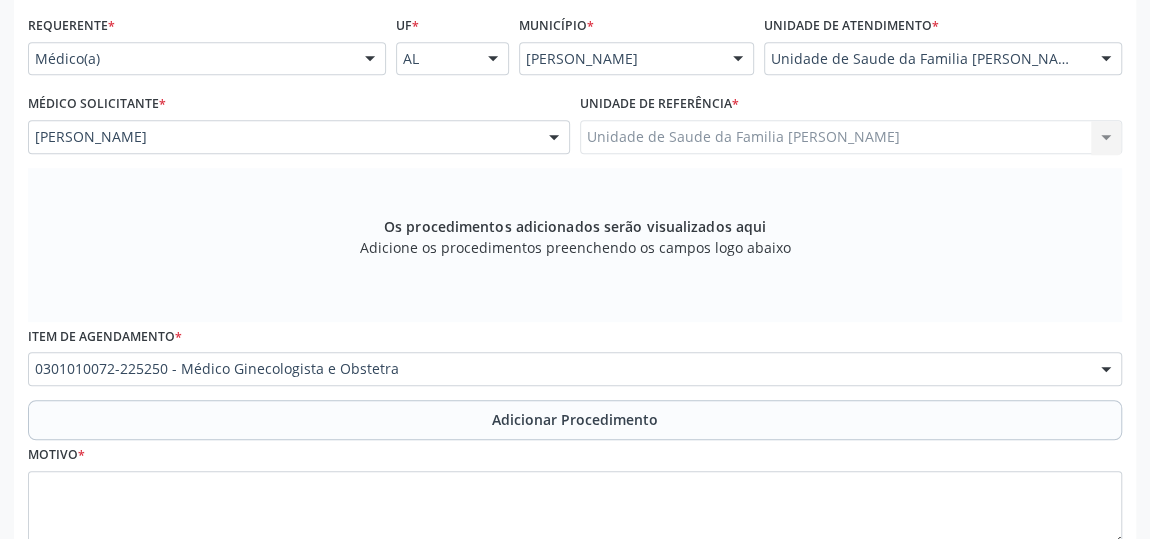 scroll, scrollTop: 513, scrollLeft: 0, axis: vertical 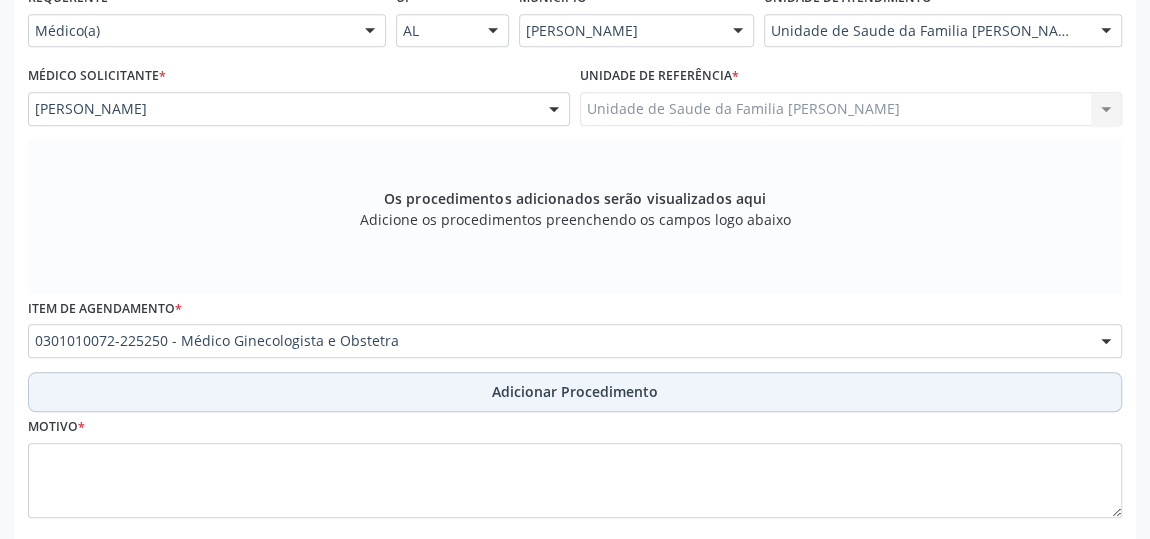 click on "Adicionar Procedimento" at bounding box center (575, 391) 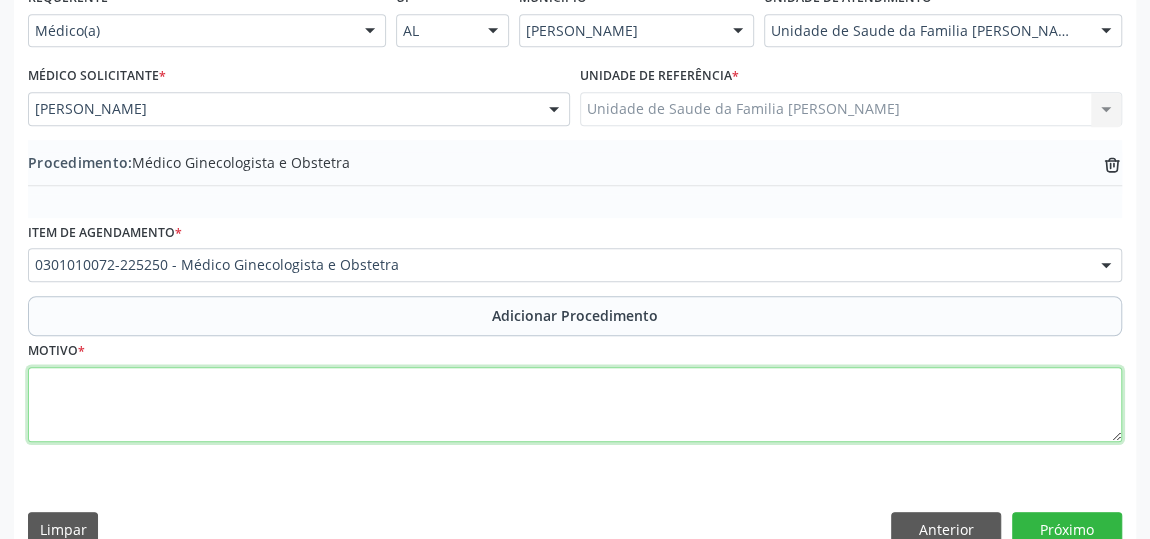 click at bounding box center (575, 405) 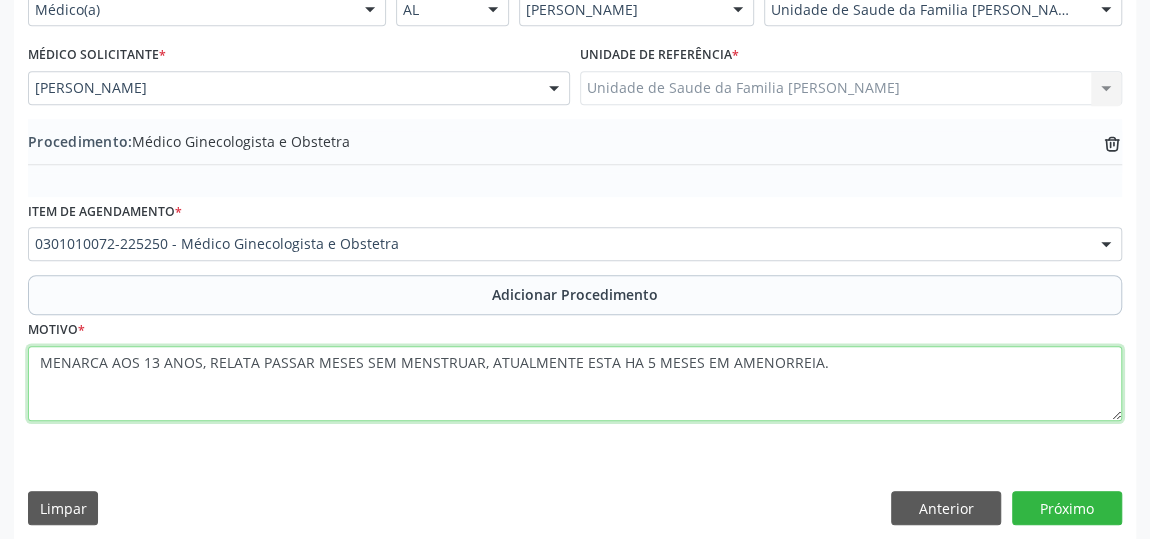 scroll, scrollTop: 544, scrollLeft: 0, axis: vertical 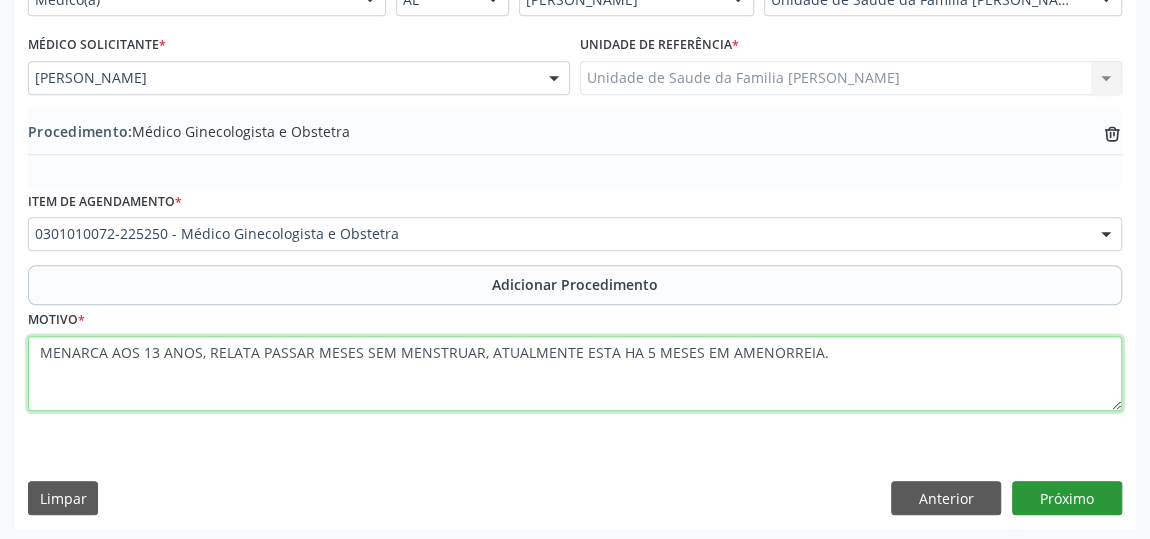 type on "MENARCA AOS 13 ANOS, RELATA PASSAR MESES SEM MENSTRUAR, ATUALMENTE ESTA HA 5 MESES EM AMENORREIA." 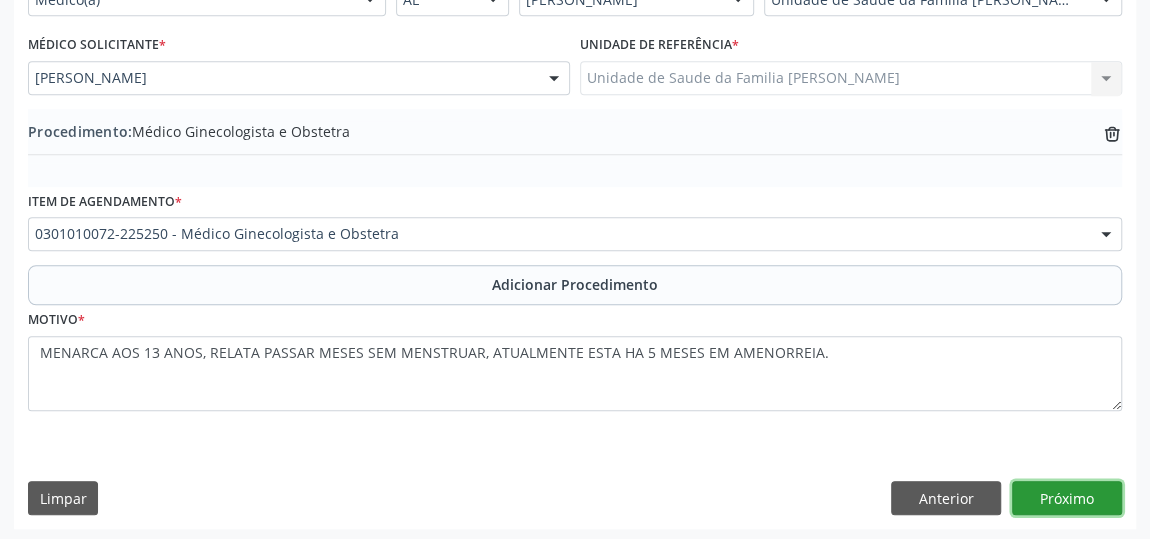 click on "Próximo" at bounding box center (1067, 498) 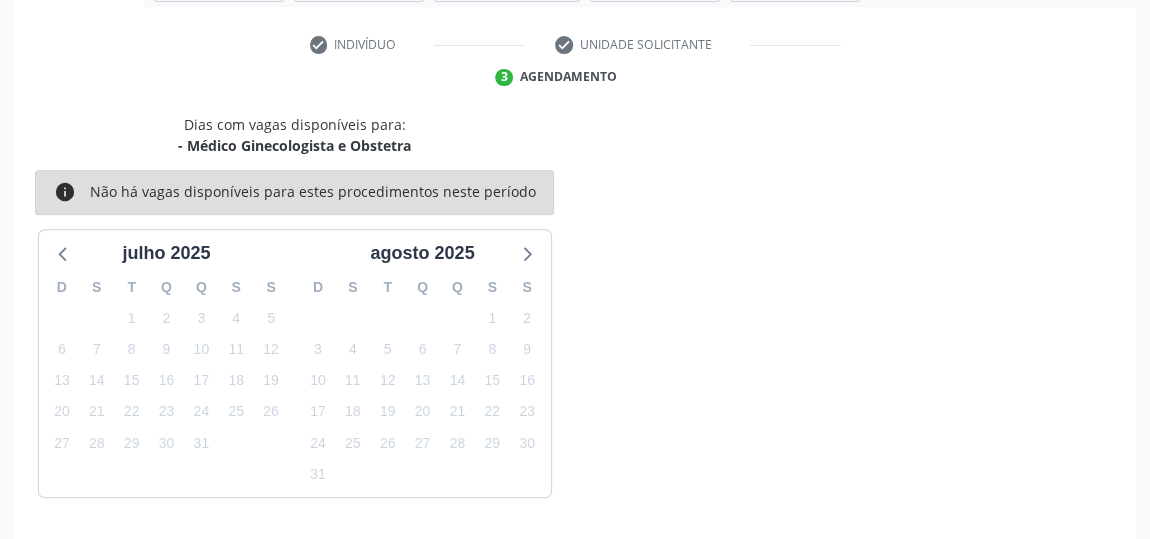 scroll, scrollTop: 446, scrollLeft: 0, axis: vertical 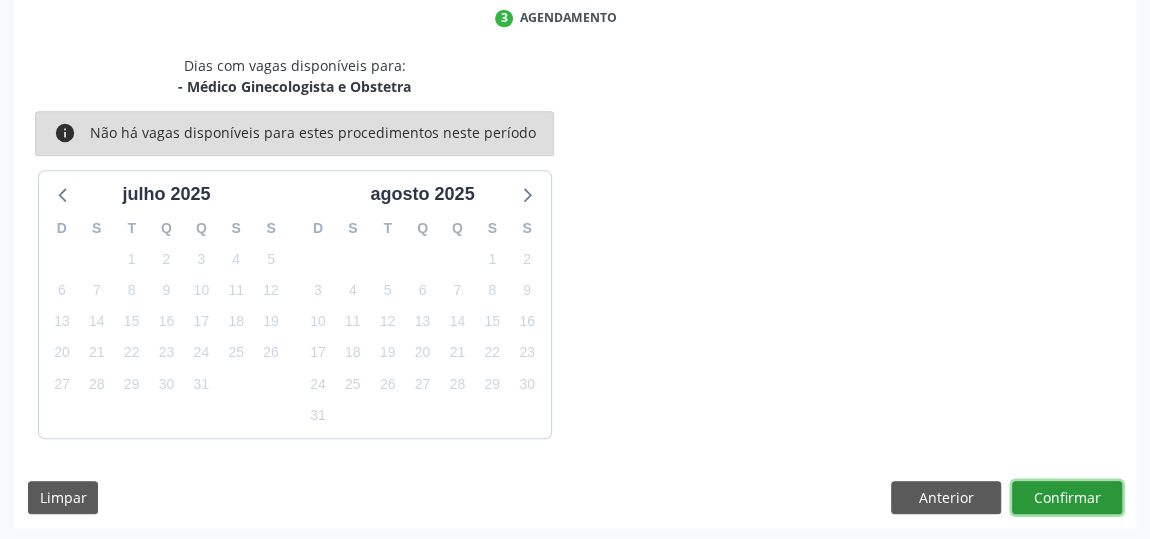 click on "Confirmar" at bounding box center [1067, 498] 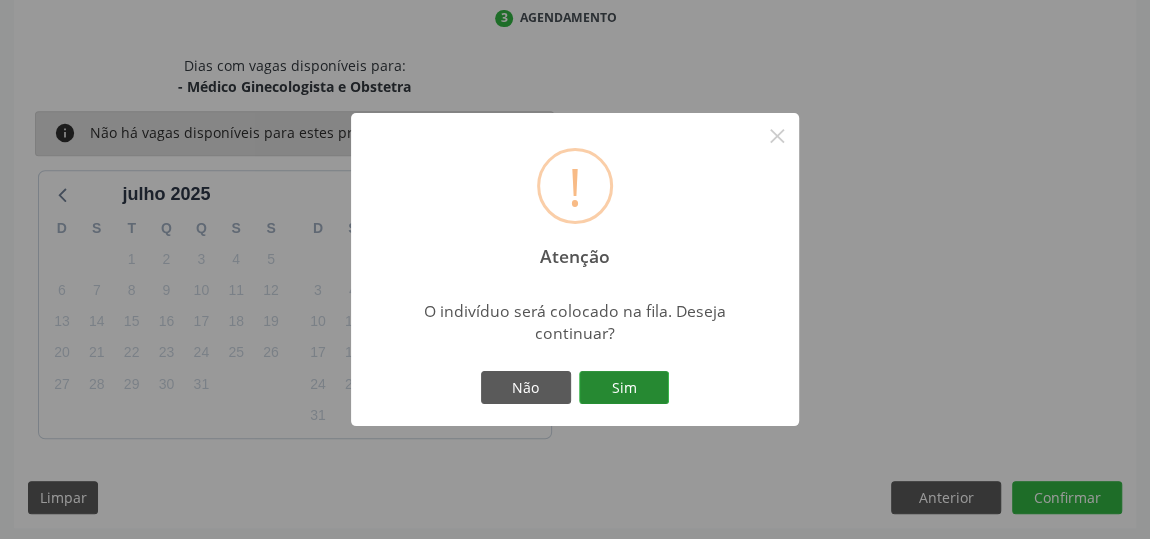 click on "Sim" at bounding box center (624, 388) 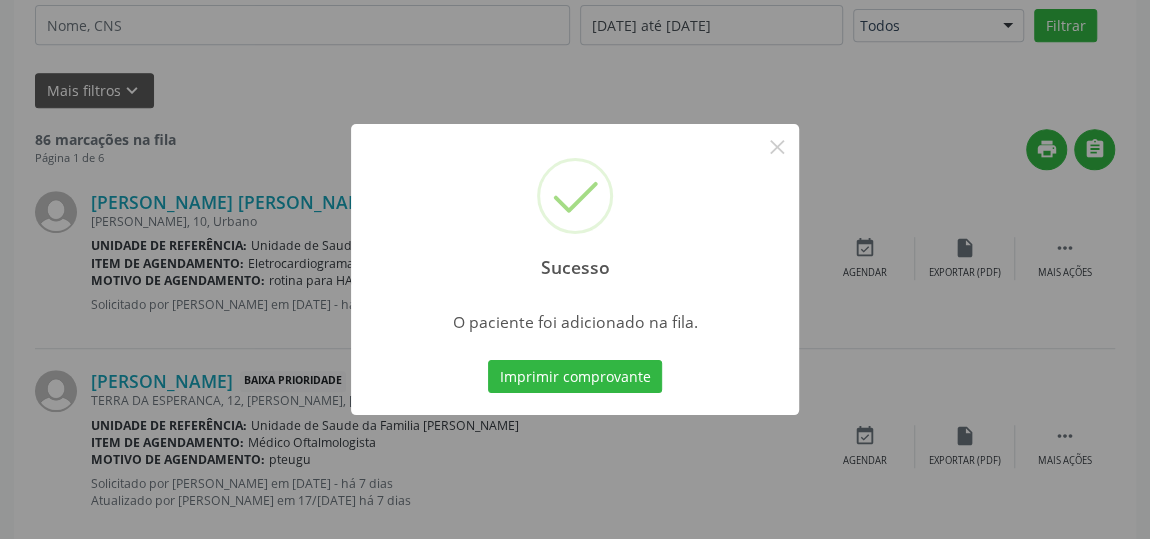 scroll, scrollTop: 153, scrollLeft: 0, axis: vertical 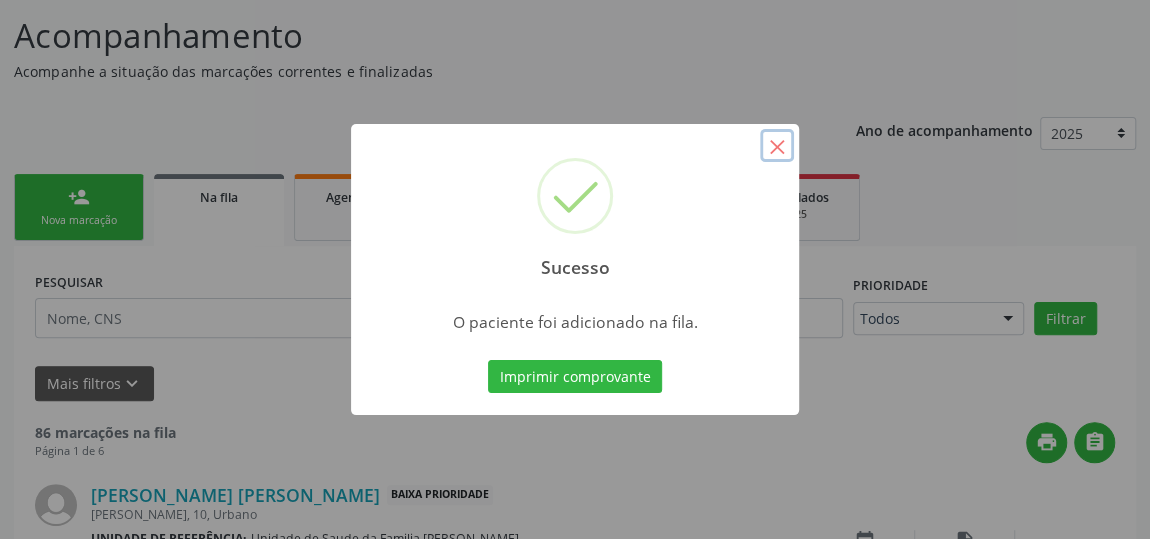 click on "×" at bounding box center [777, 146] 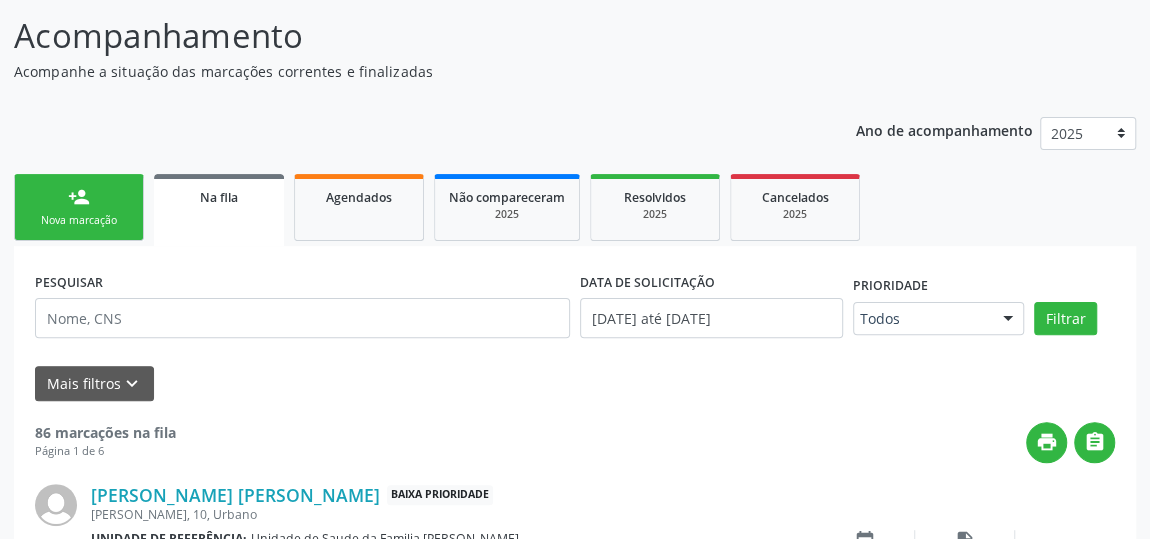 click on "person_add" at bounding box center [79, 197] 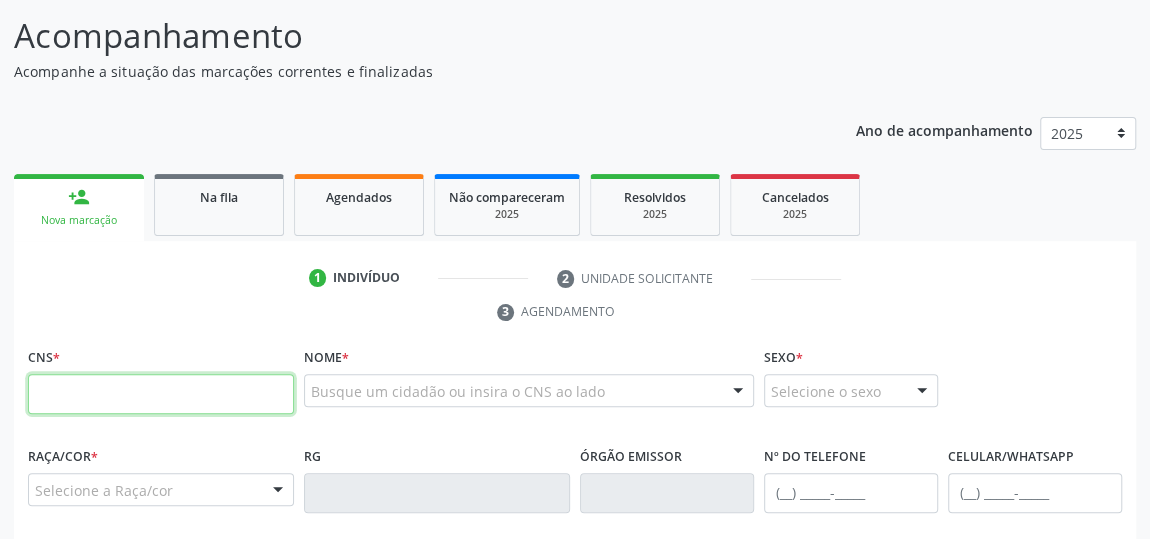 click at bounding box center [161, 394] 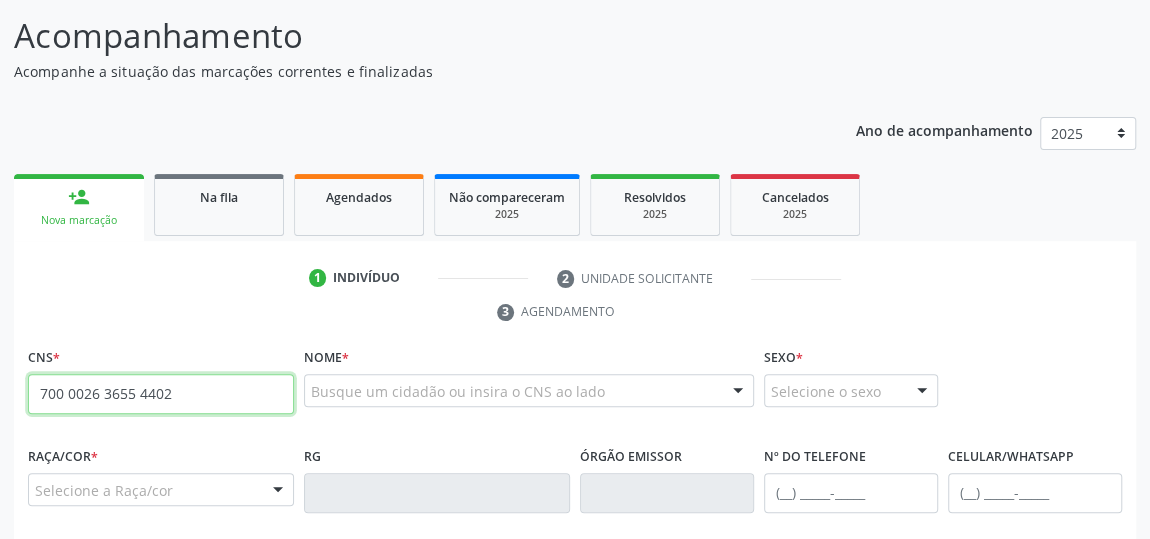 type on "700 0026 3655 4402" 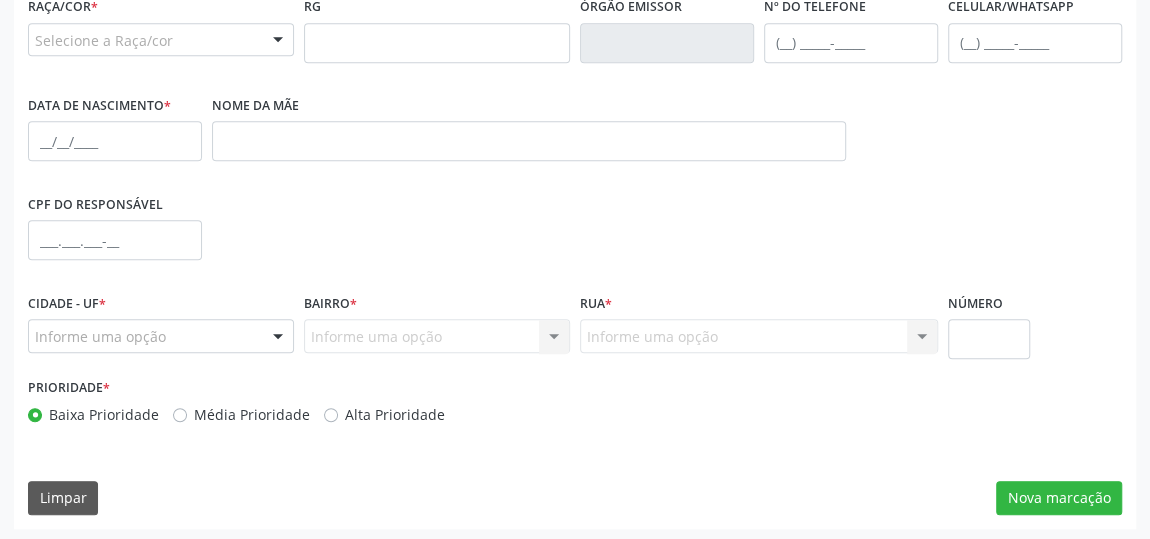 scroll, scrollTop: 604, scrollLeft: 0, axis: vertical 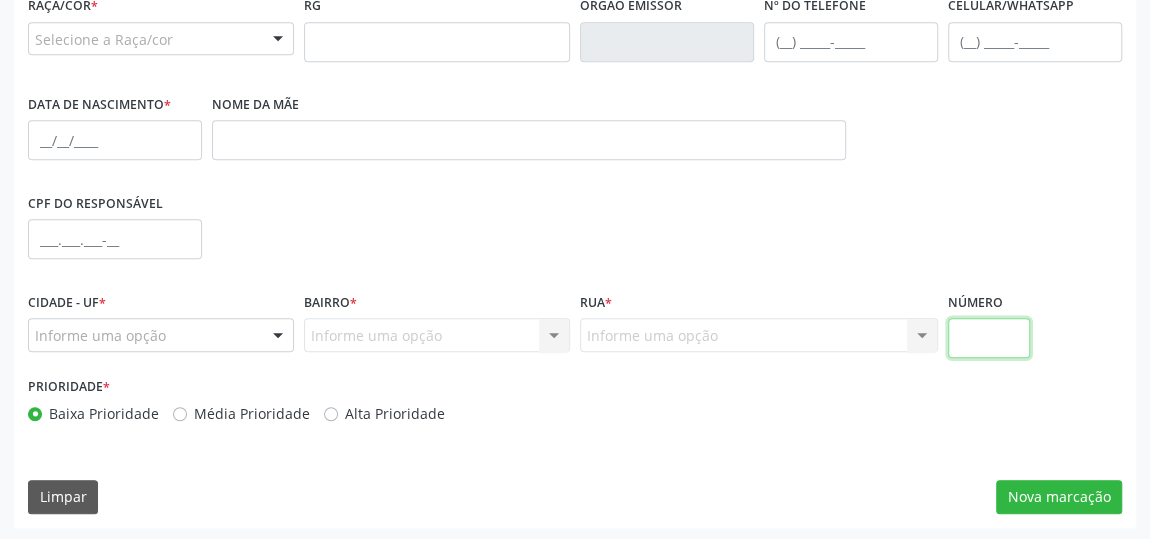 click at bounding box center [989, 338] 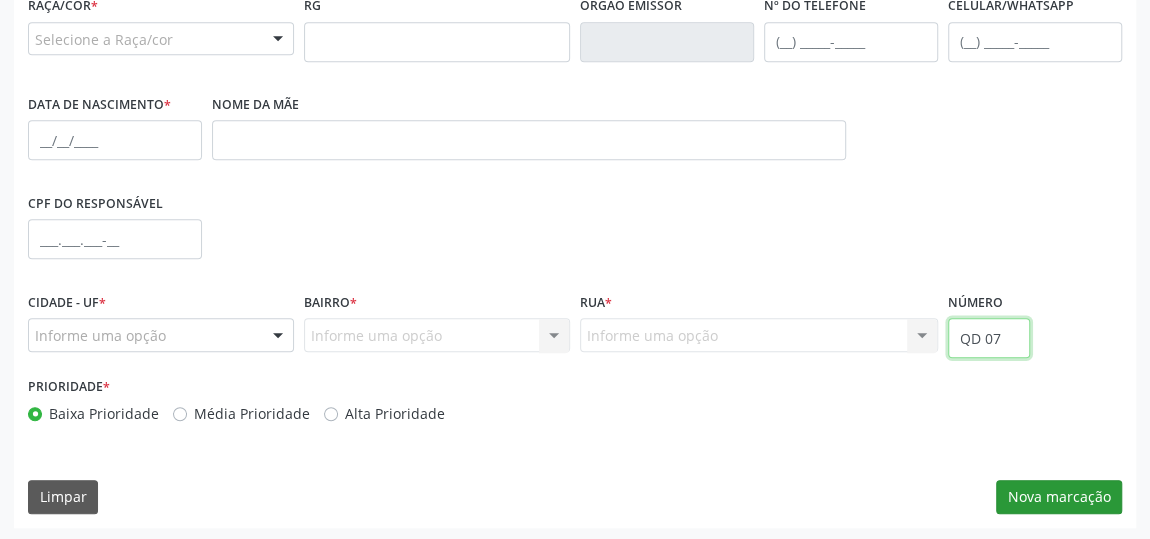 type on "QD 07" 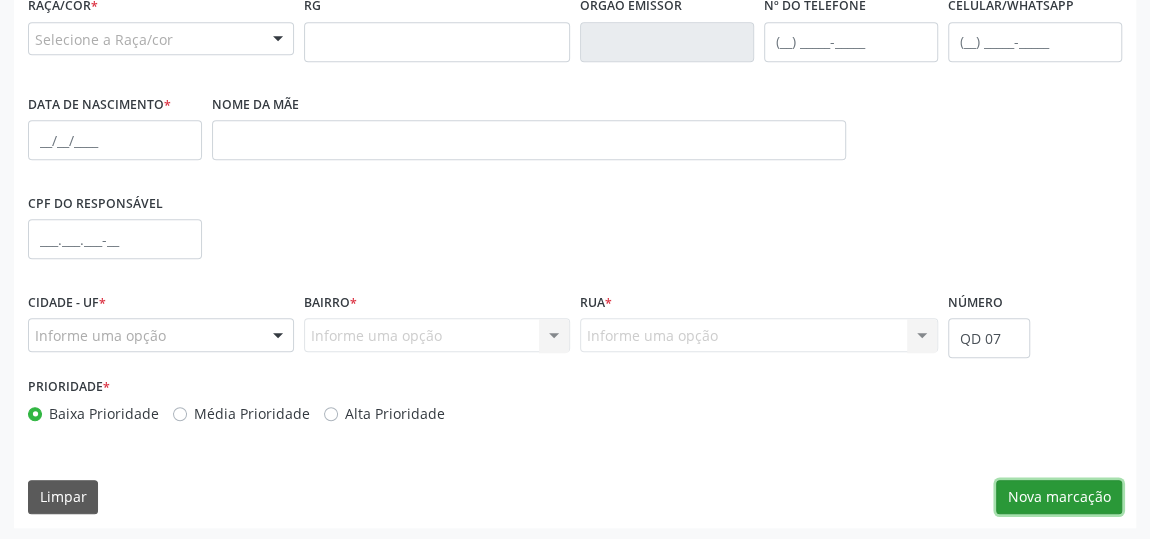 click on "Nova marcação" at bounding box center (1059, 497) 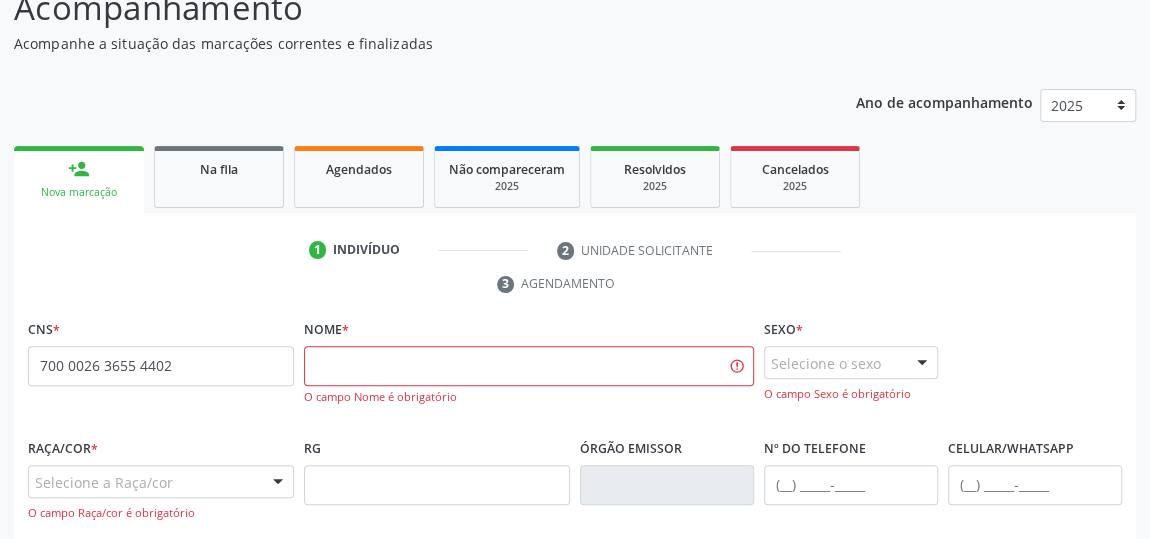scroll, scrollTop: 170, scrollLeft: 0, axis: vertical 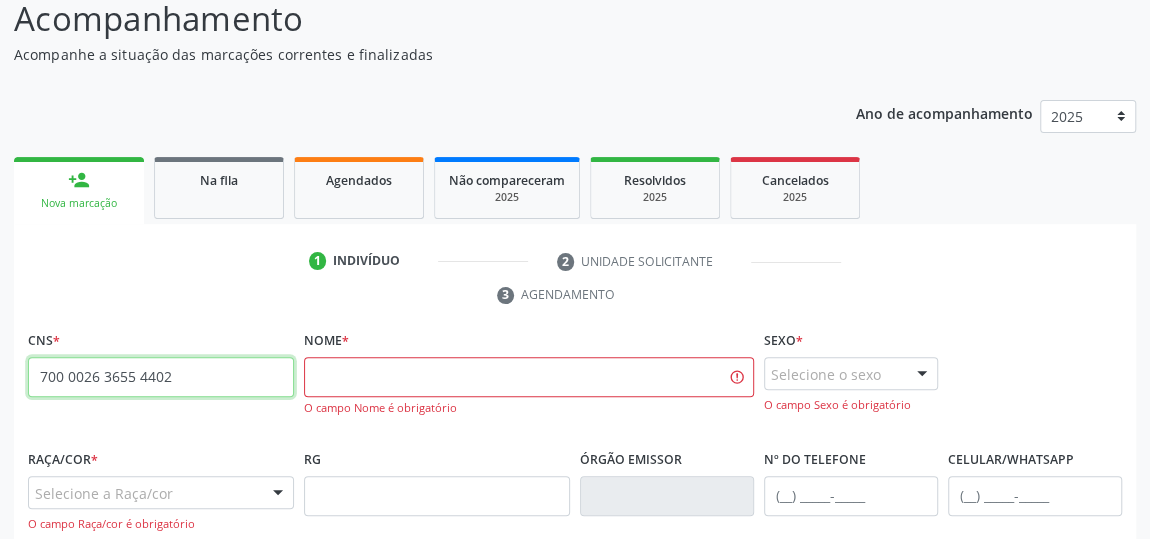 click on "700 0026 3655 4402" at bounding box center (161, 377) 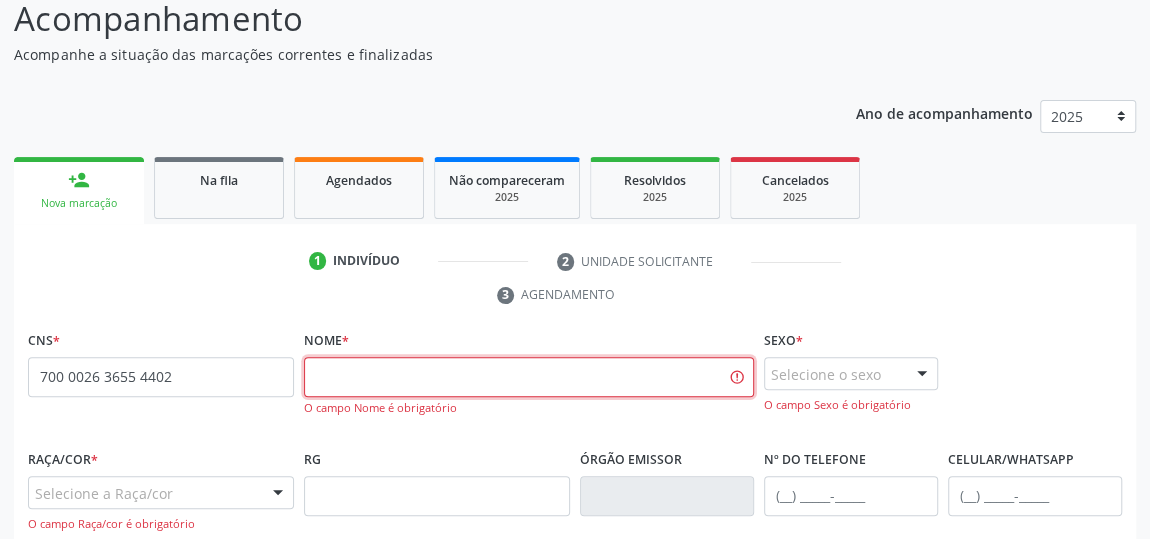 click at bounding box center (529, 377) 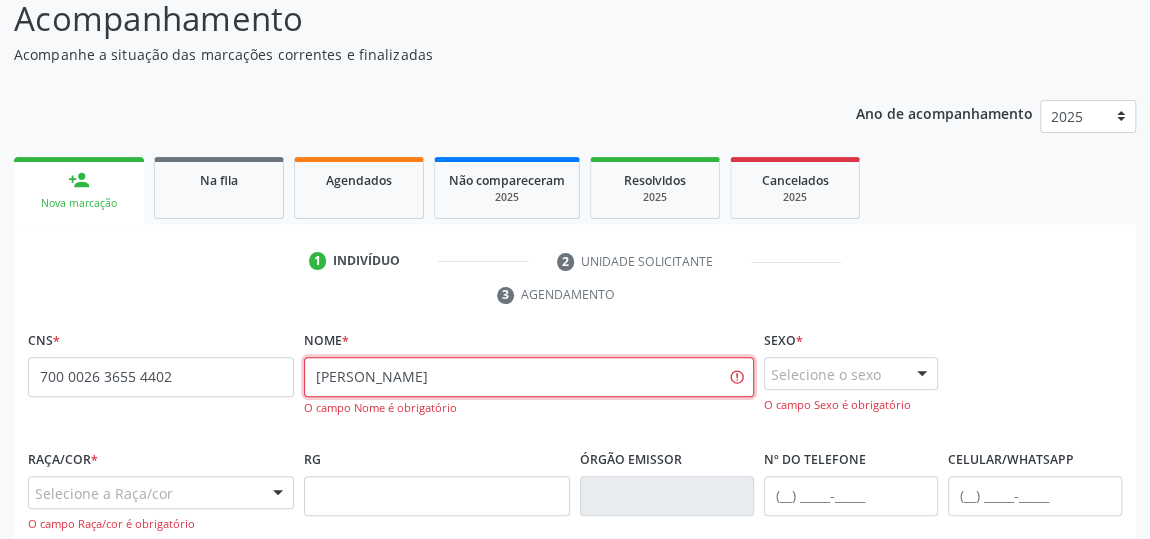 type on "[PERSON_NAME]" 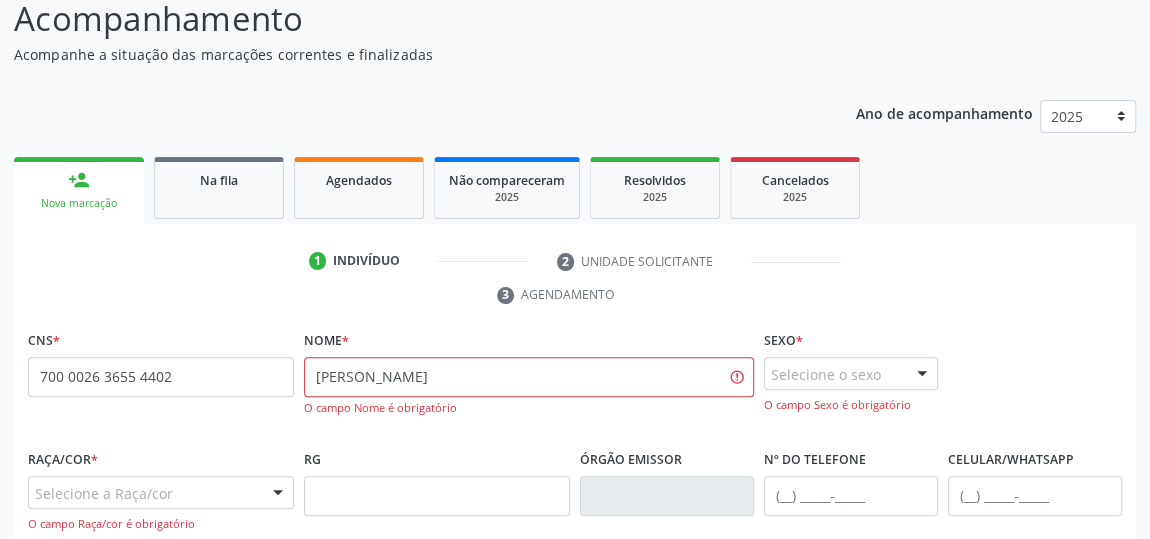 click at bounding box center [922, 375] 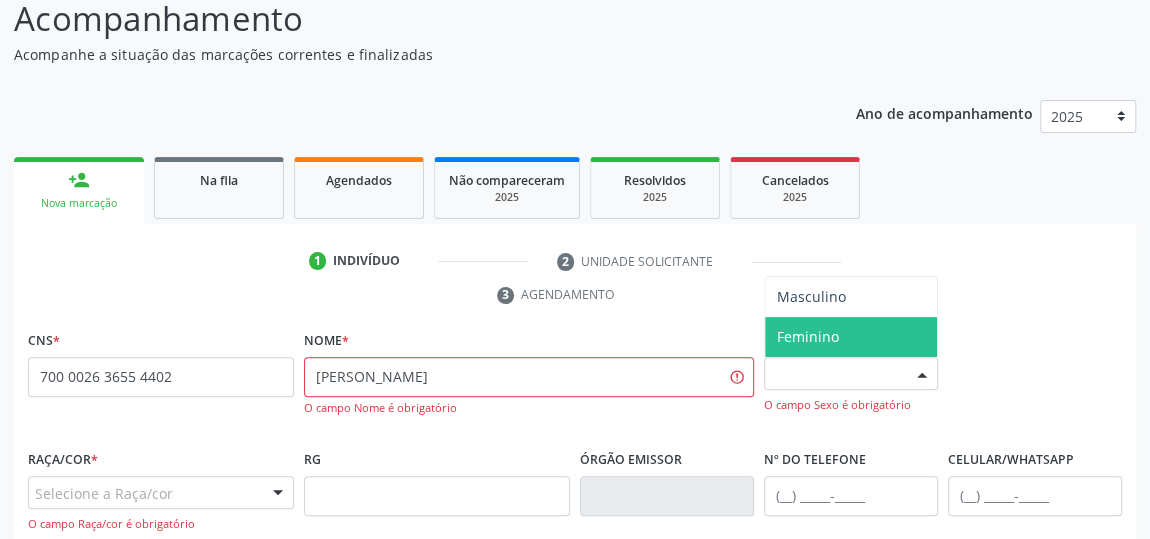 click on "Feminino" at bounding box center [851, 337] 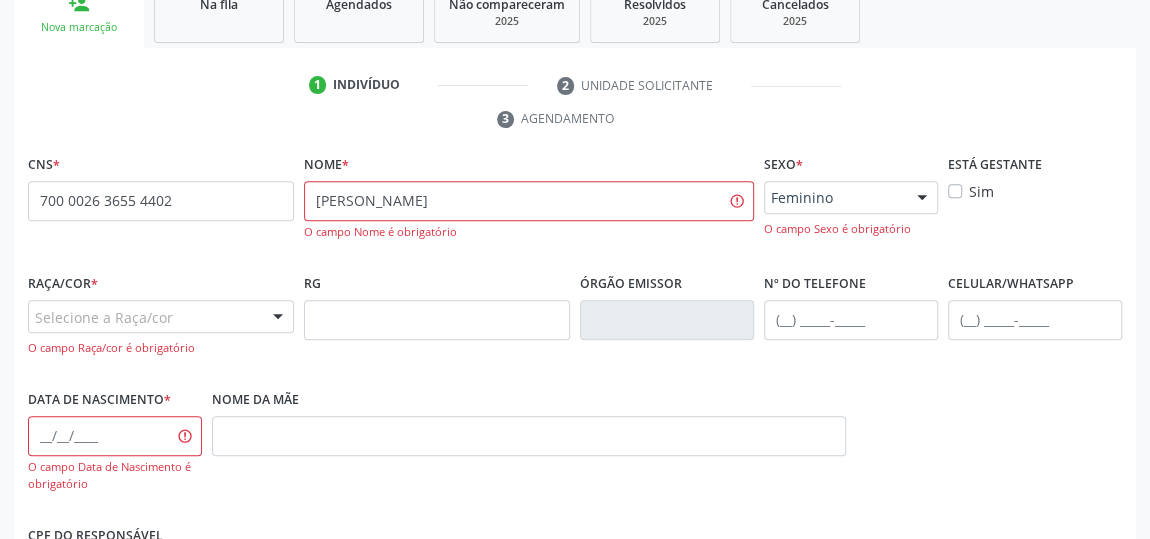 scroll, scrollTop: 352, scrollLeft: 0, axis: vertical 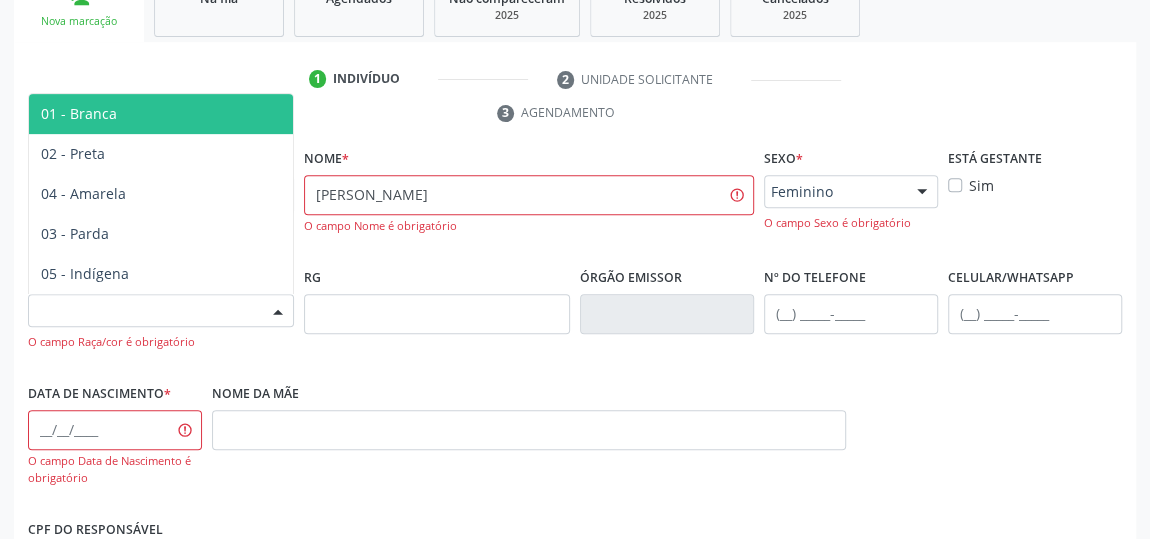 click at bounding box center (278, 312) 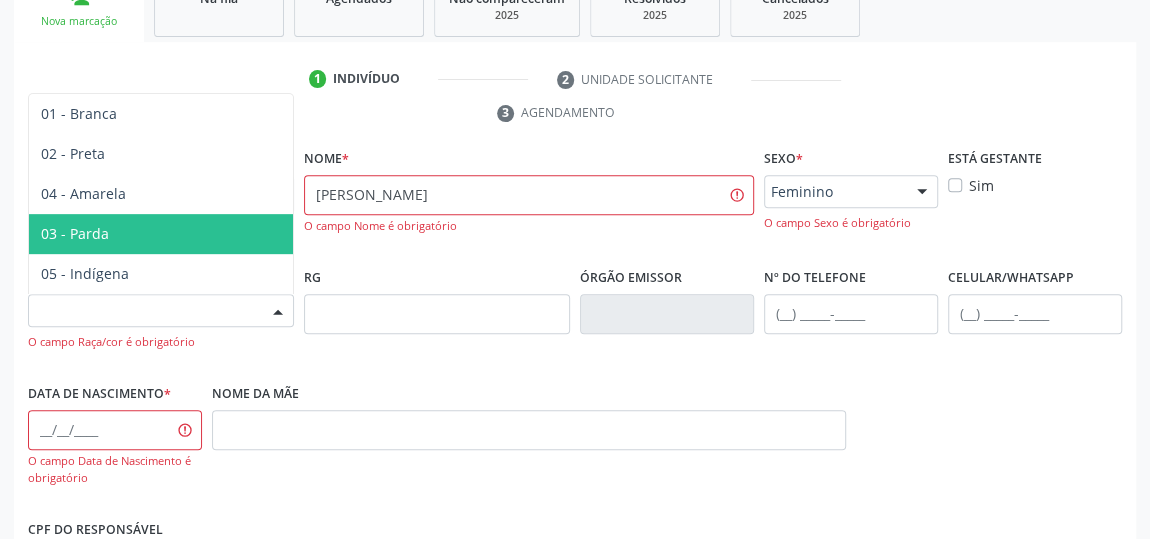 click on "03 - Parda" at bounding box center (161, 234) 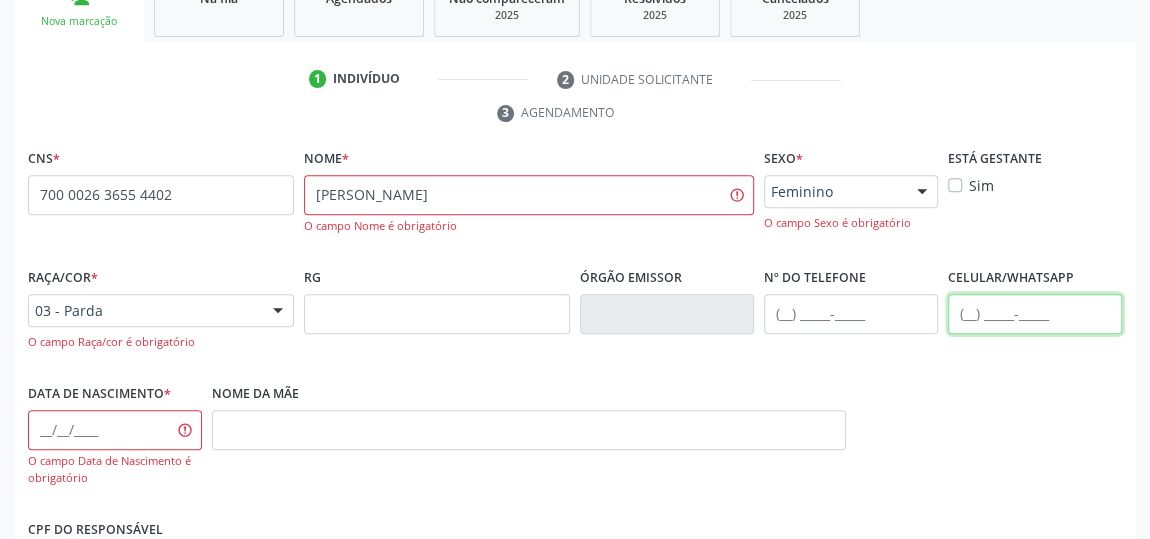 click at bounding box center [1035, 314] 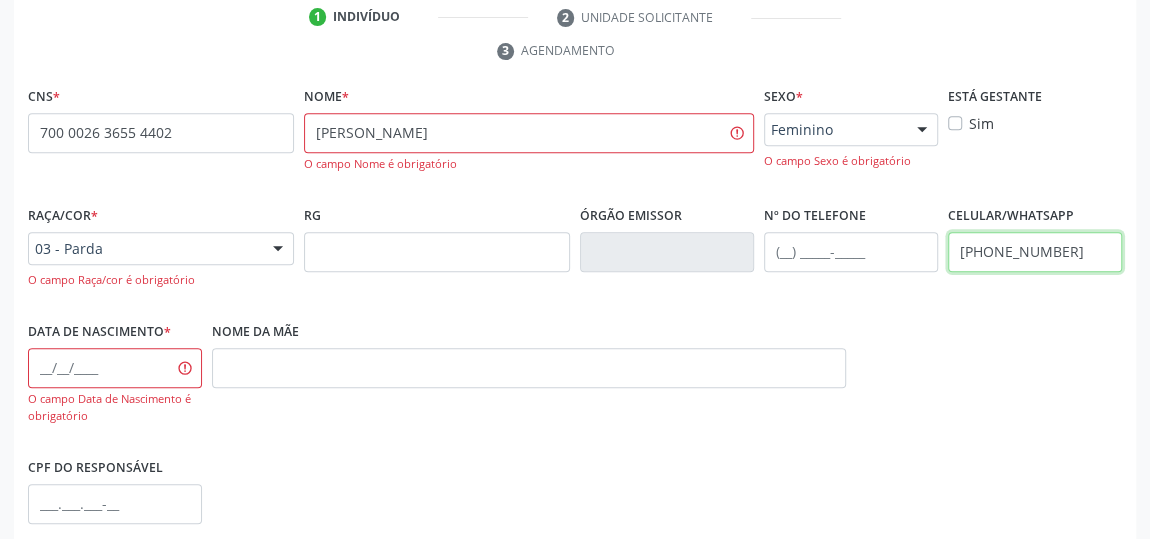 scroll, scrollTop: 443, scrollLeft: 0, axis: vertical 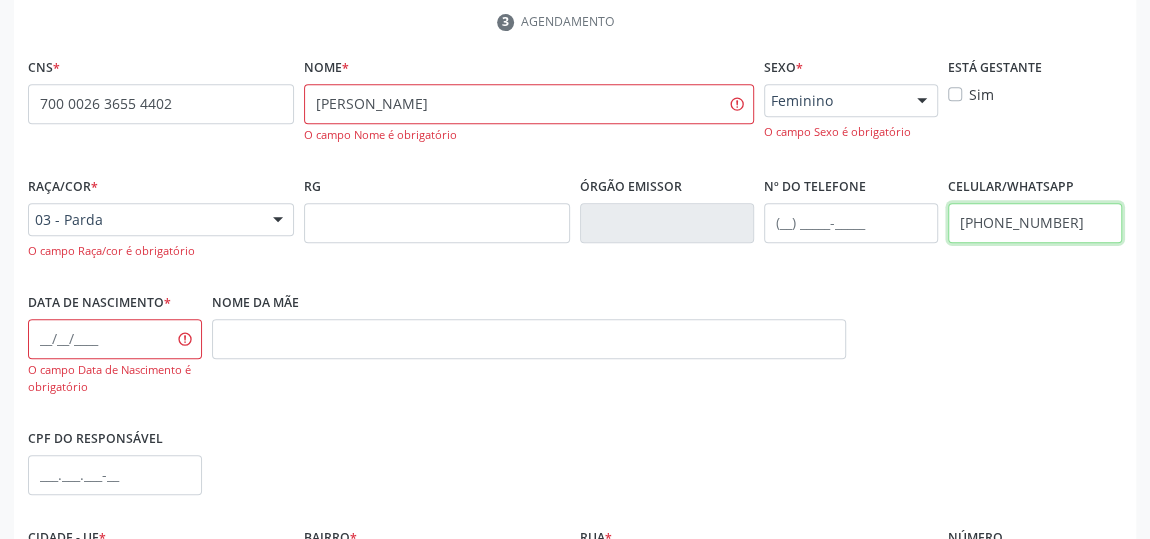 type on "[PHONE_NUMBER]" 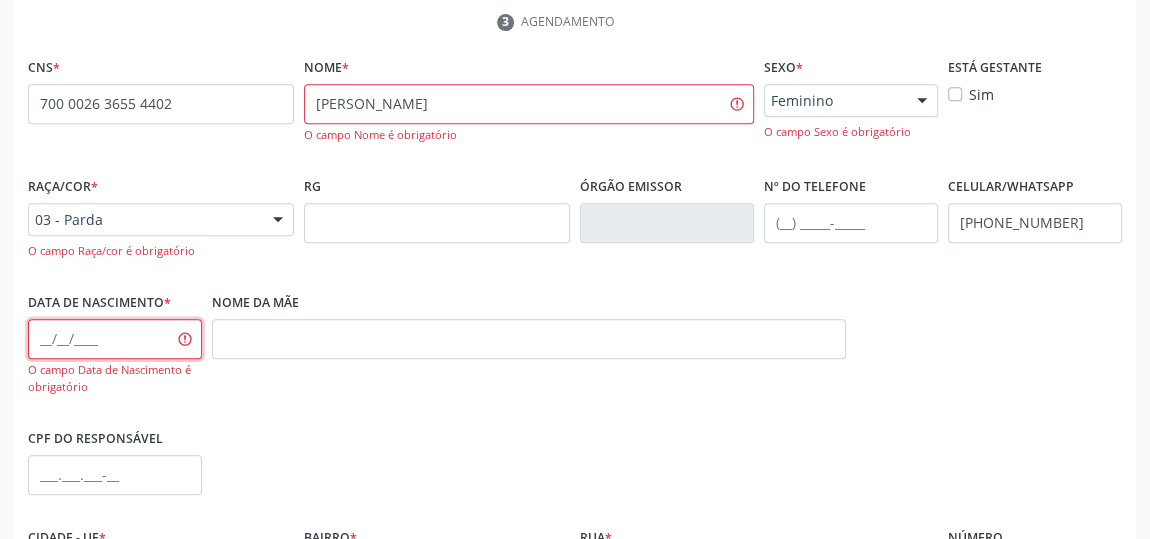 click at bounding box center [115, 339] 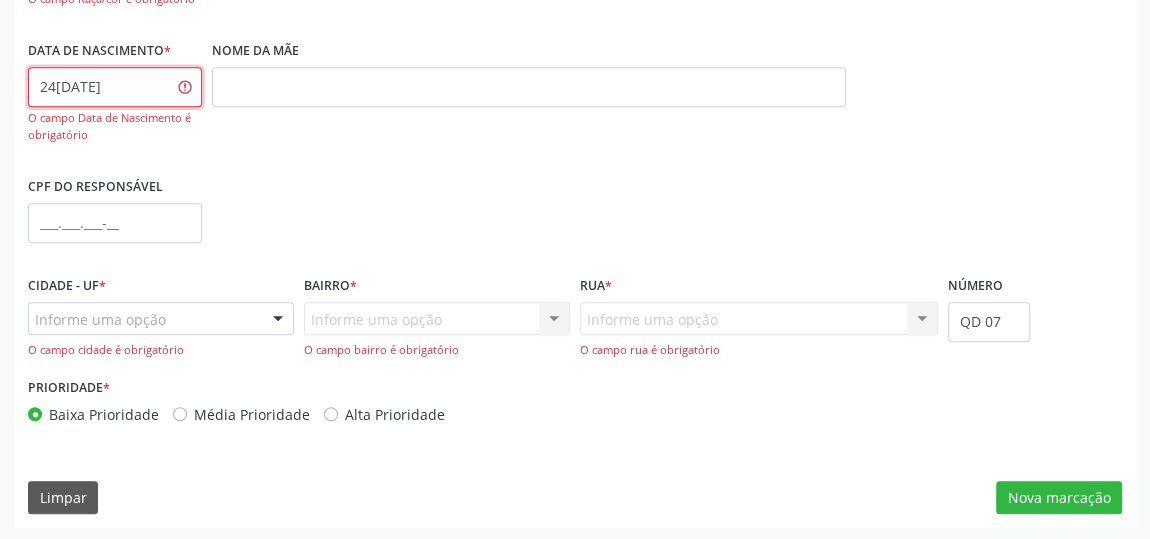 scroll, scrollTop: 695, scrollLeft: 0, axis: vertical 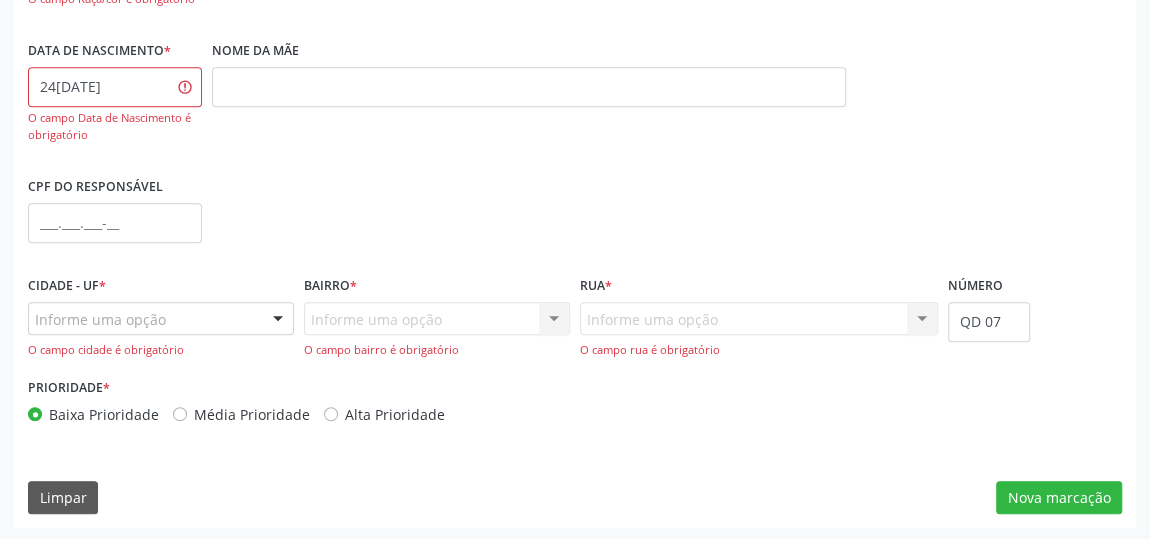 click at bounding box center (278, 320) 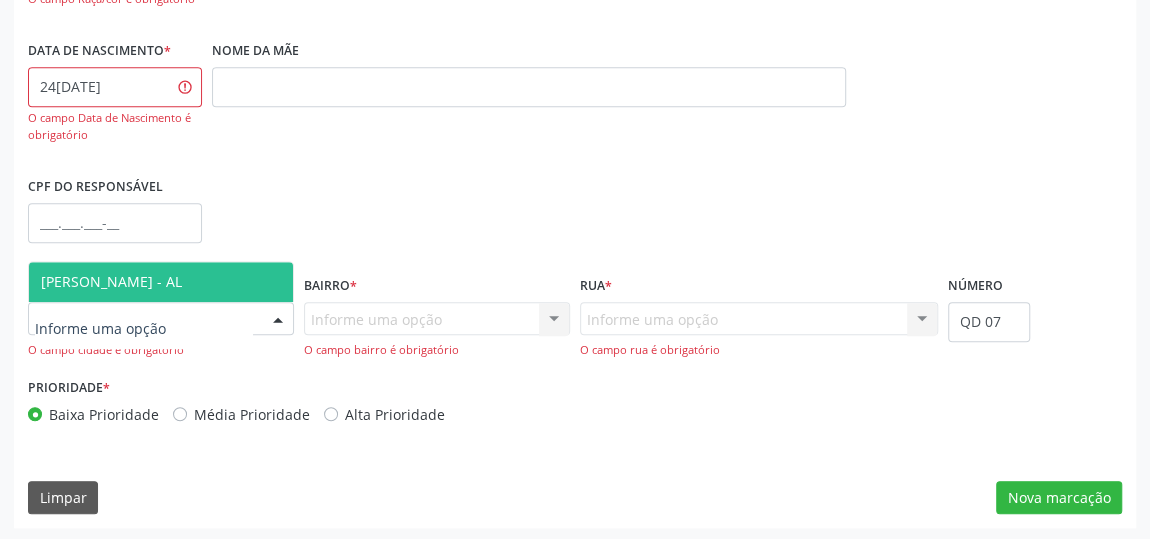click on "[PERSON_NAME] - AL" at bounding box center [161, 282] 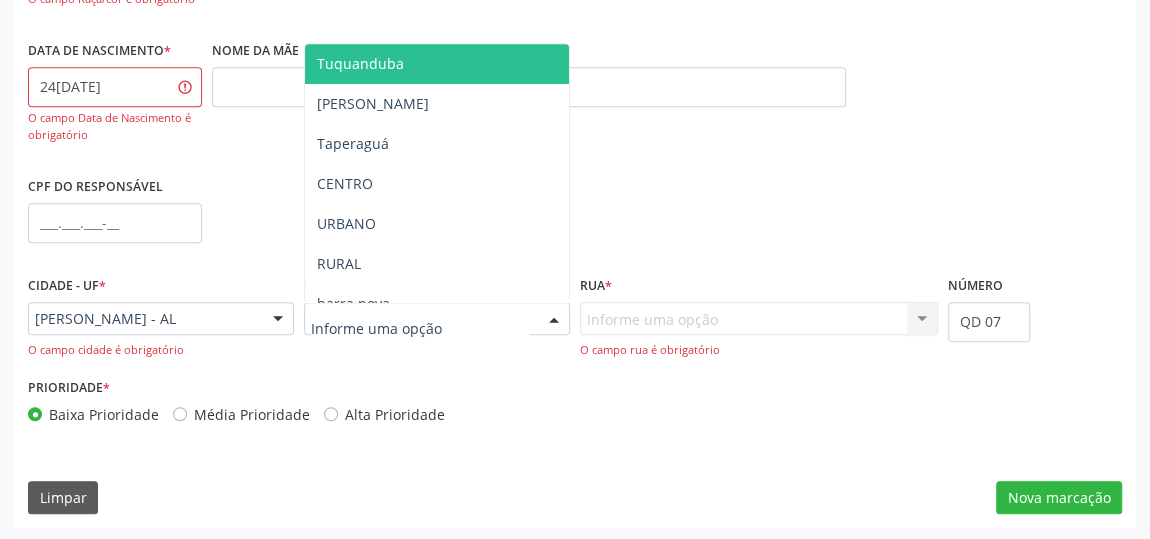 click at bounding box center [554, 320] 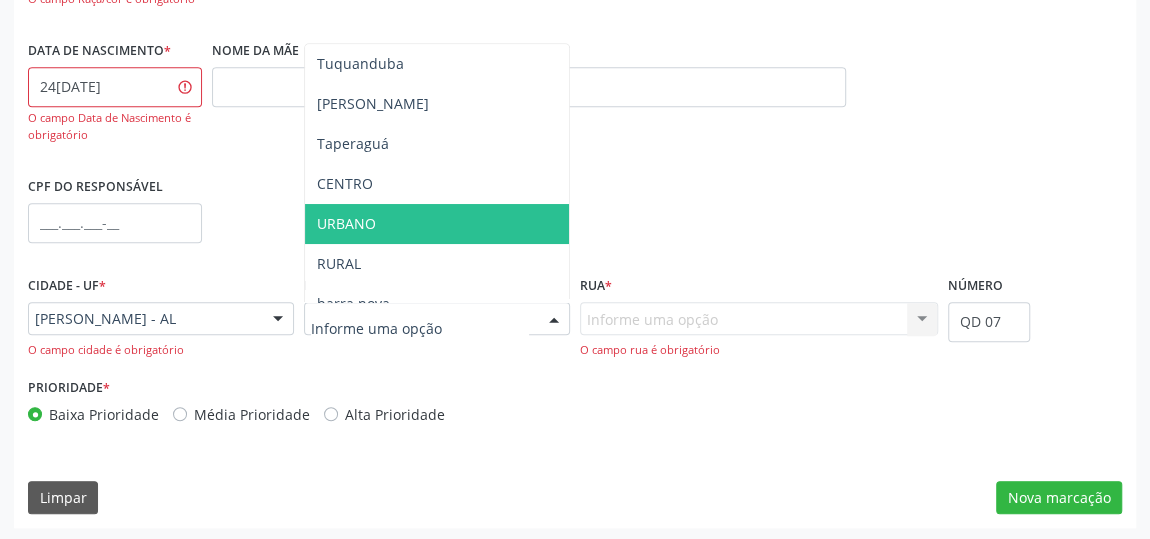 click on "URBANO" at bounding box center [437, 224] 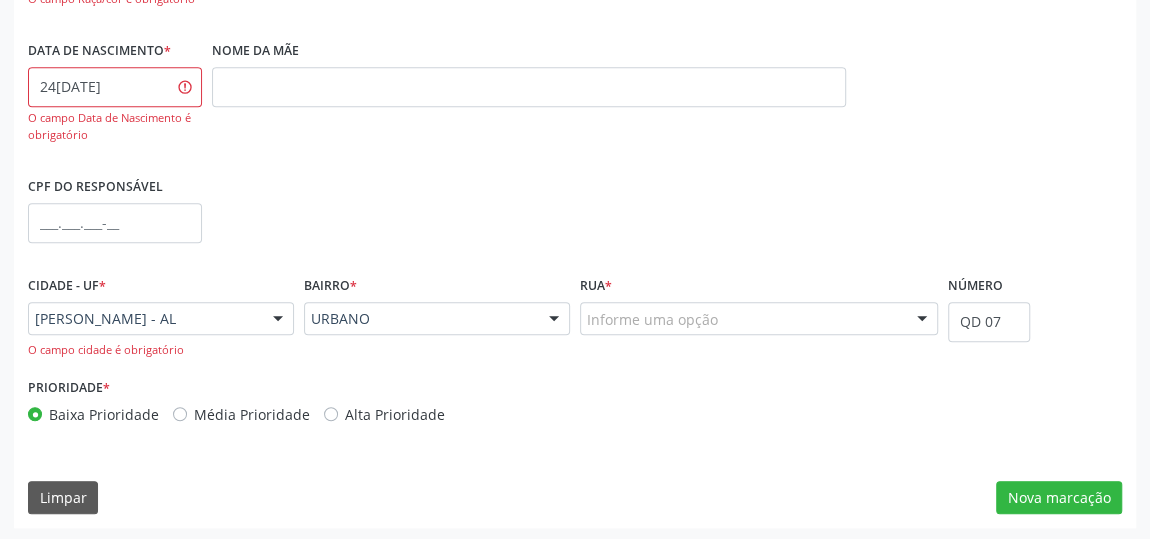 click at bounding box center (922, 320) 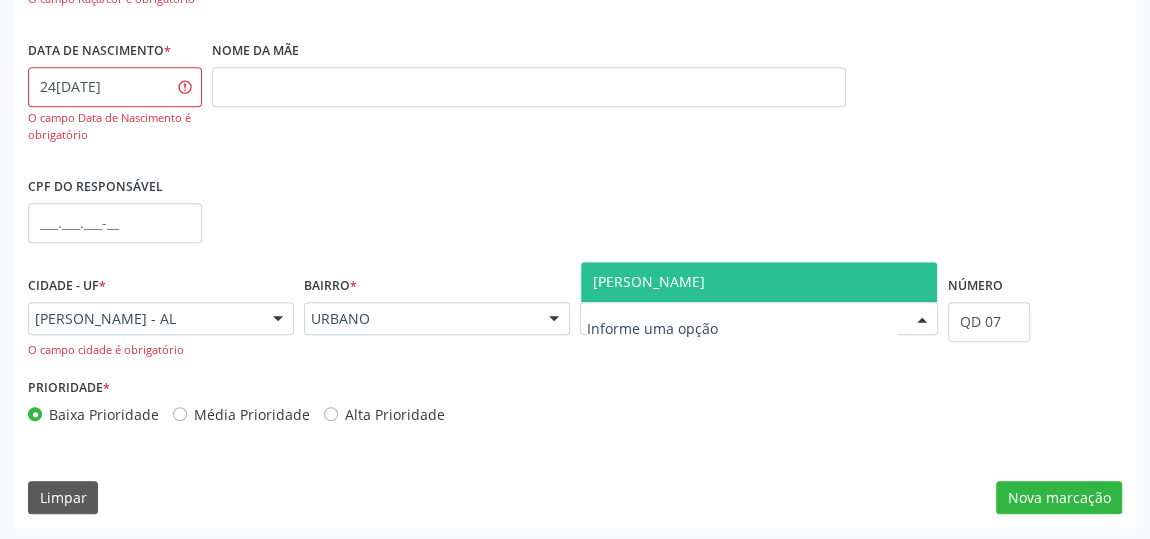 click on "[PERSON_NAME]" at bounding box center (759, 282) 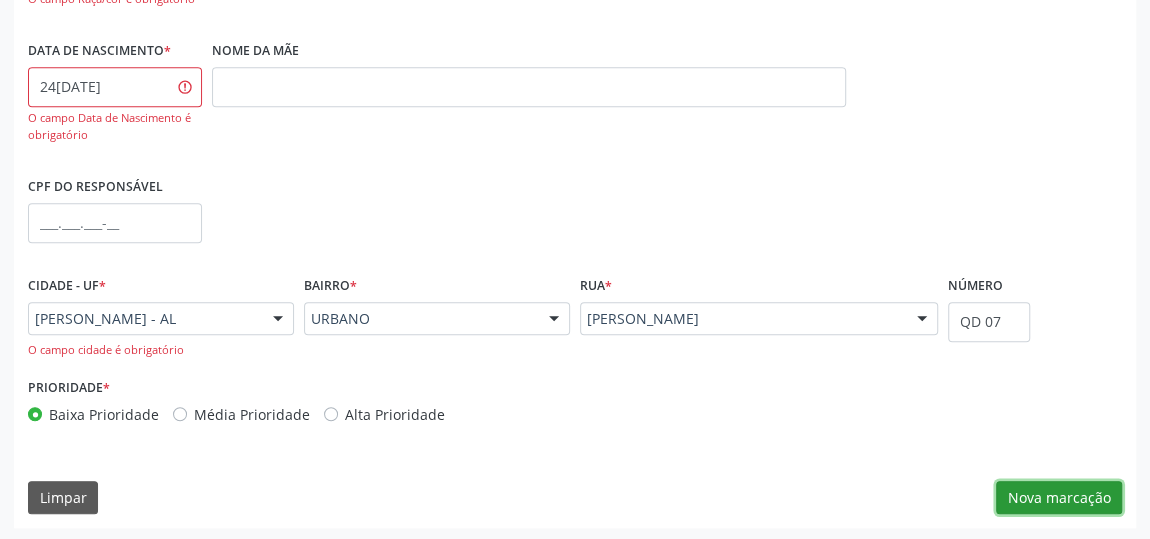 click on "Nova marcação" at bounding box center [1059, 498] 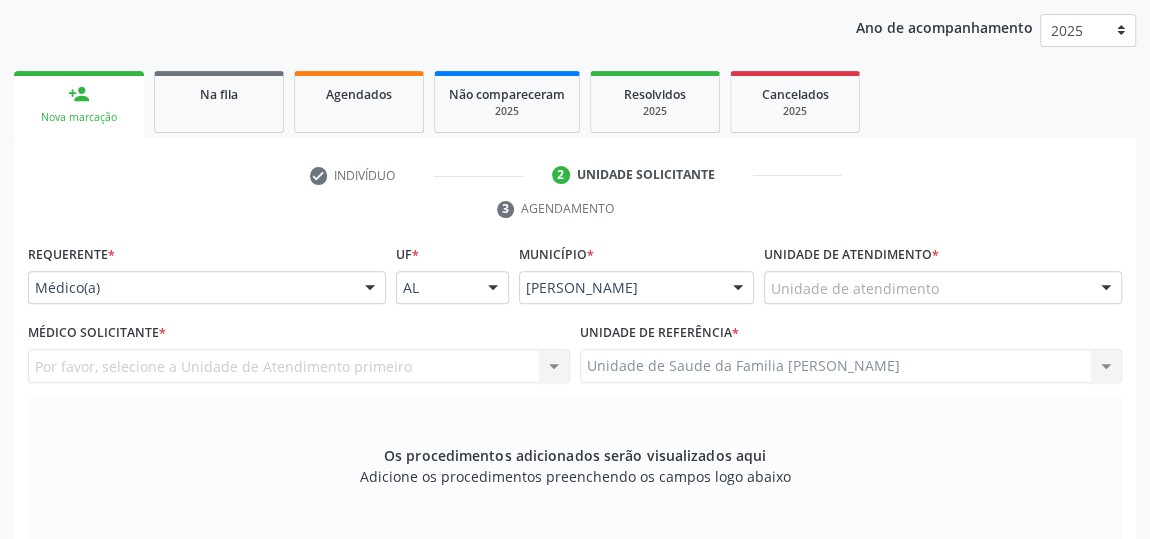 scroll, scrollTop: 166, scrollLeft: 0, axis: vertical 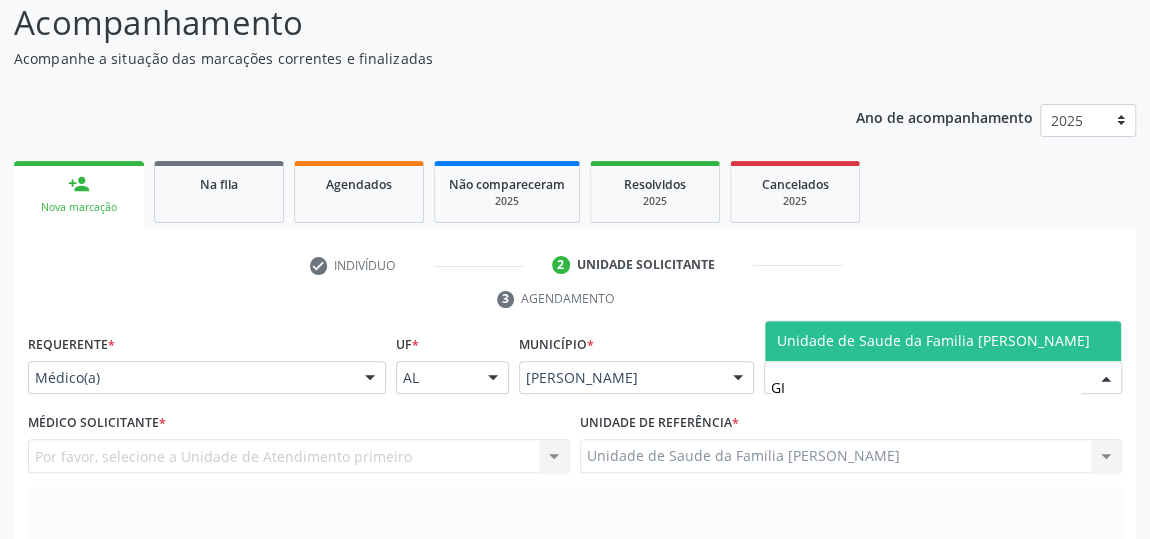 type on "GIS" 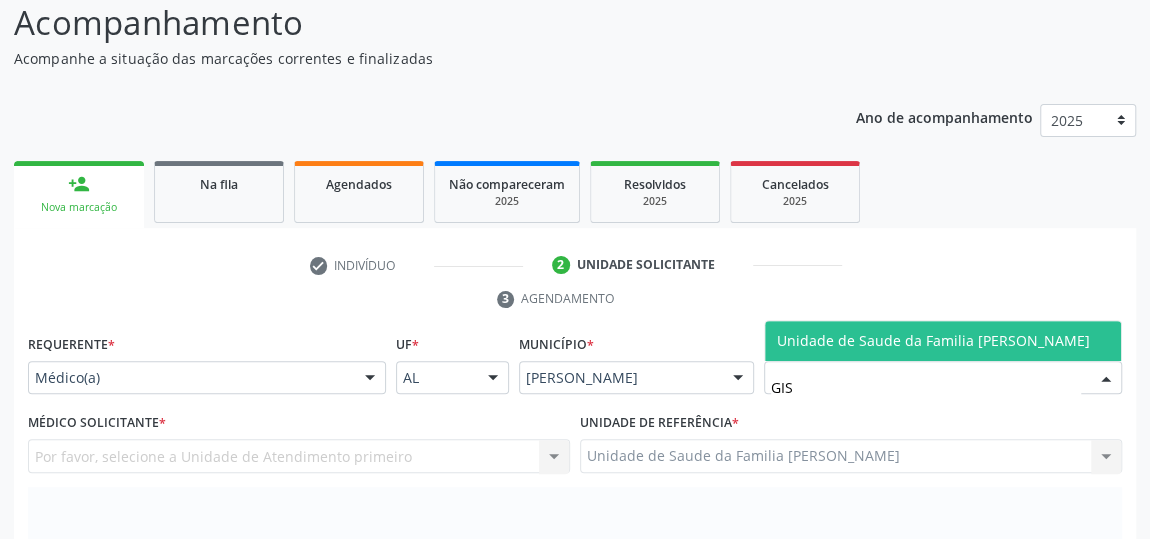 click on "Unidade de Saude da Familia [PERSON_NAME]" at bounding box center (933, 340) 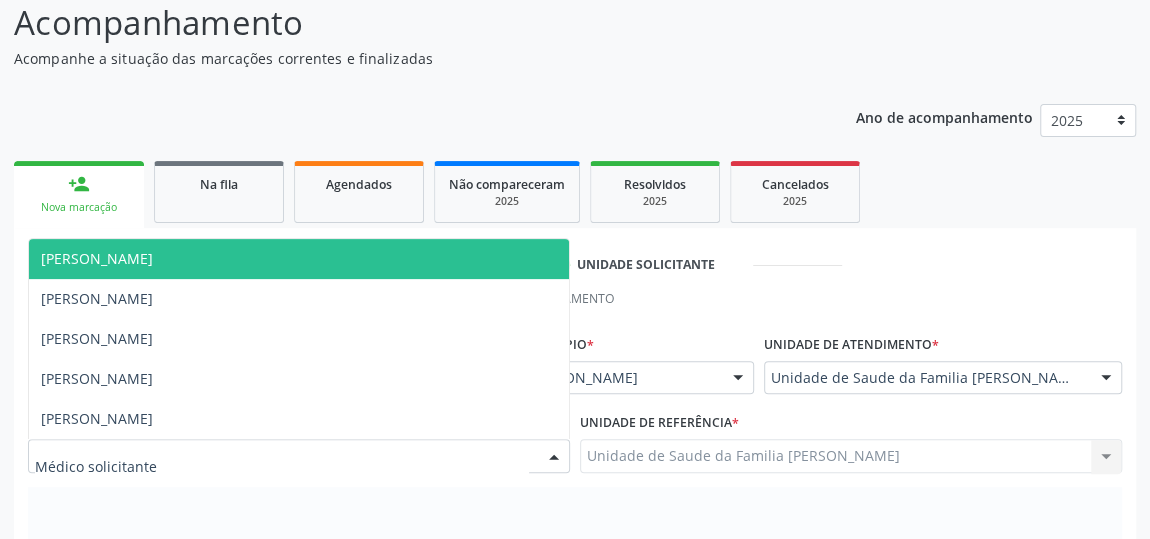 click at bounding box center (554, 457) 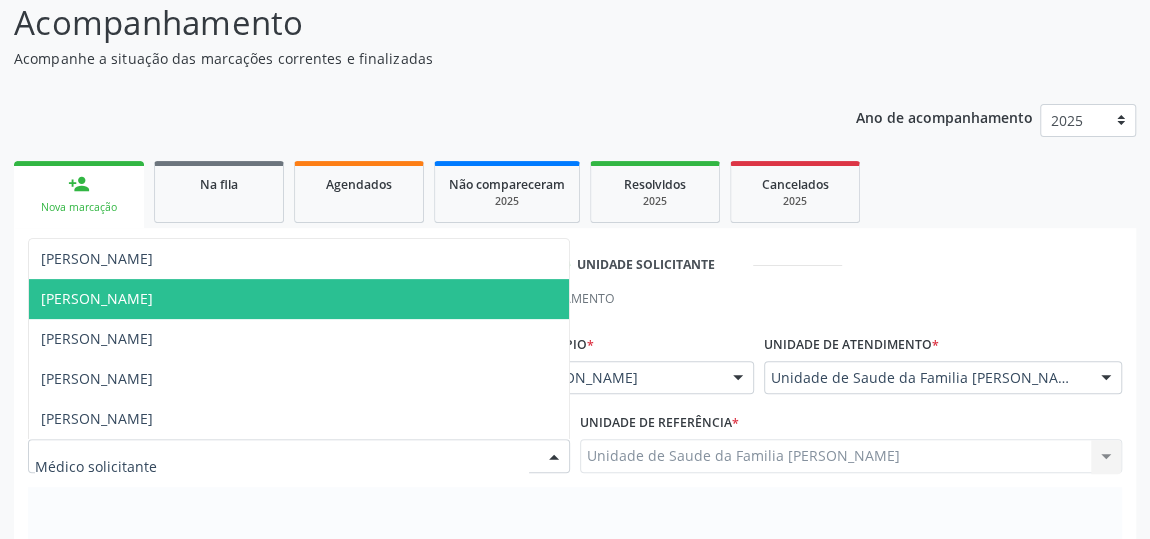 click on "[PERSON_NAME]" at bounding box center (299, 299) 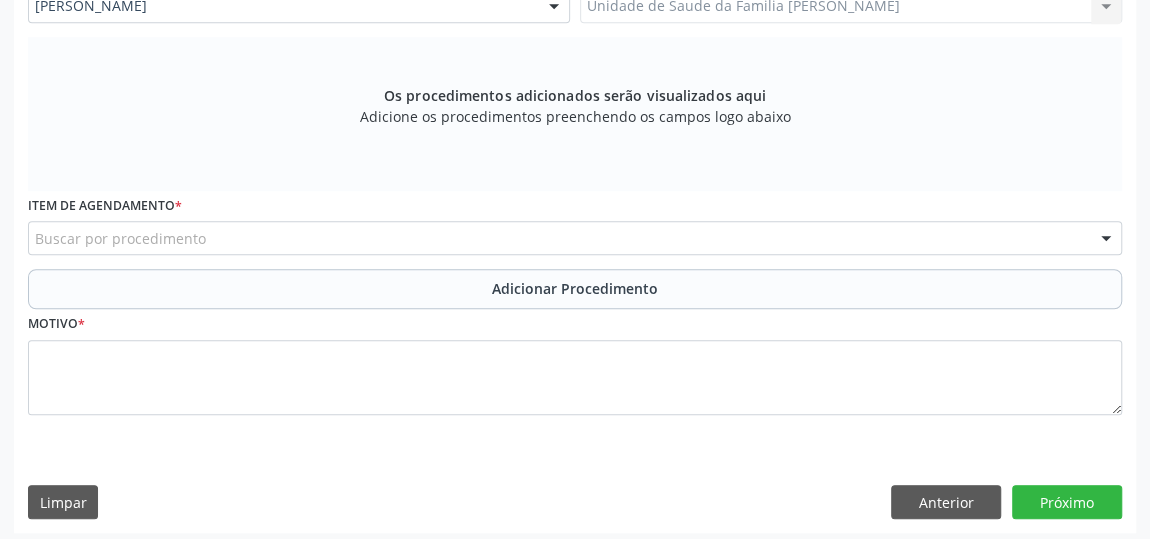 scroll, scrollTop: 620, scrollLeft: 0, axis: vertical 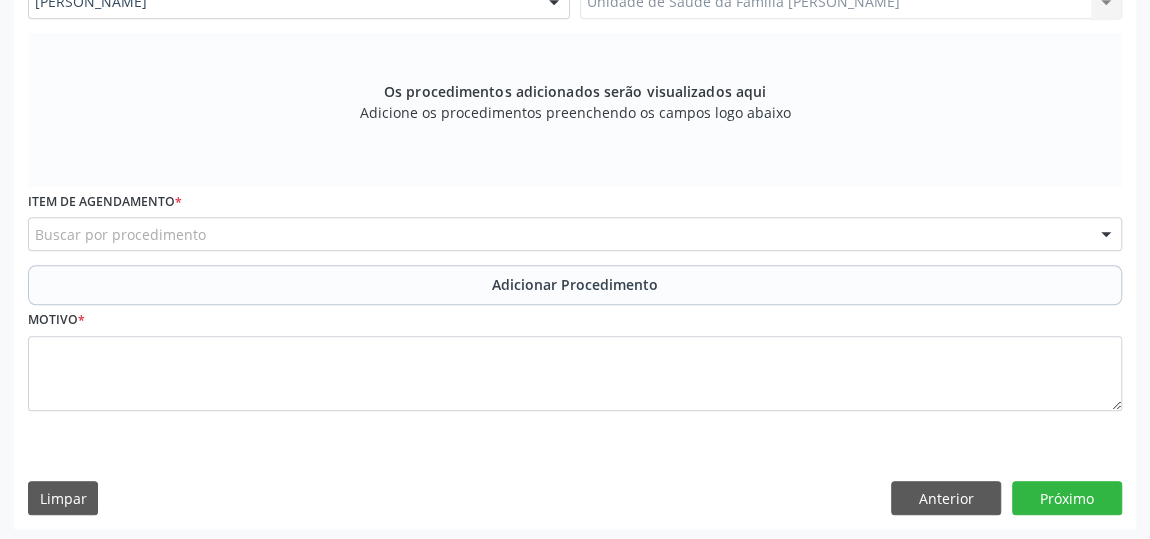 click on "Buscar por procedimento" at bounding box center (575, 234) 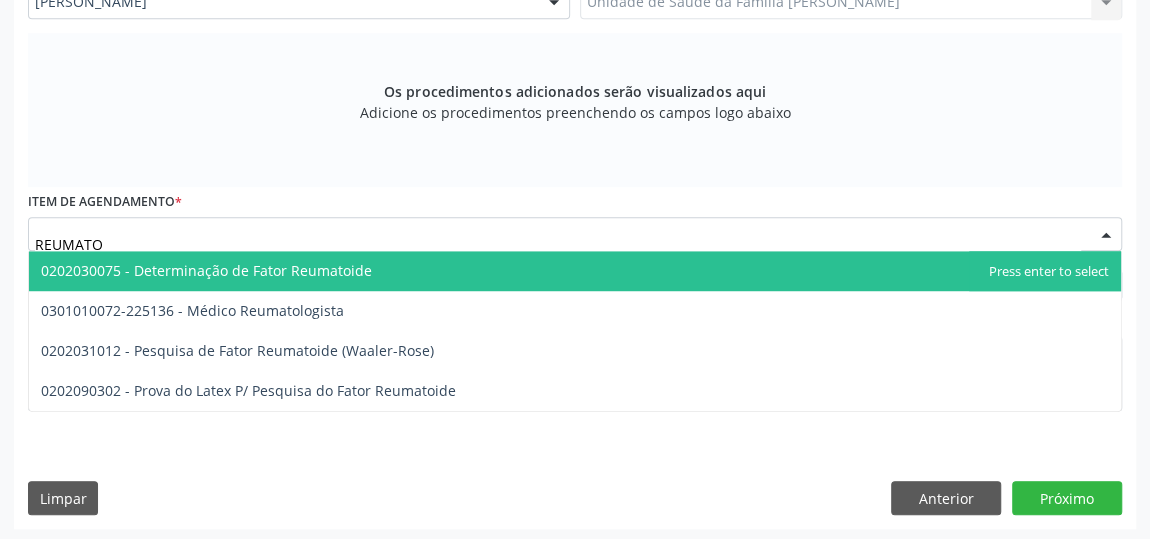 type on "REUMATOL" 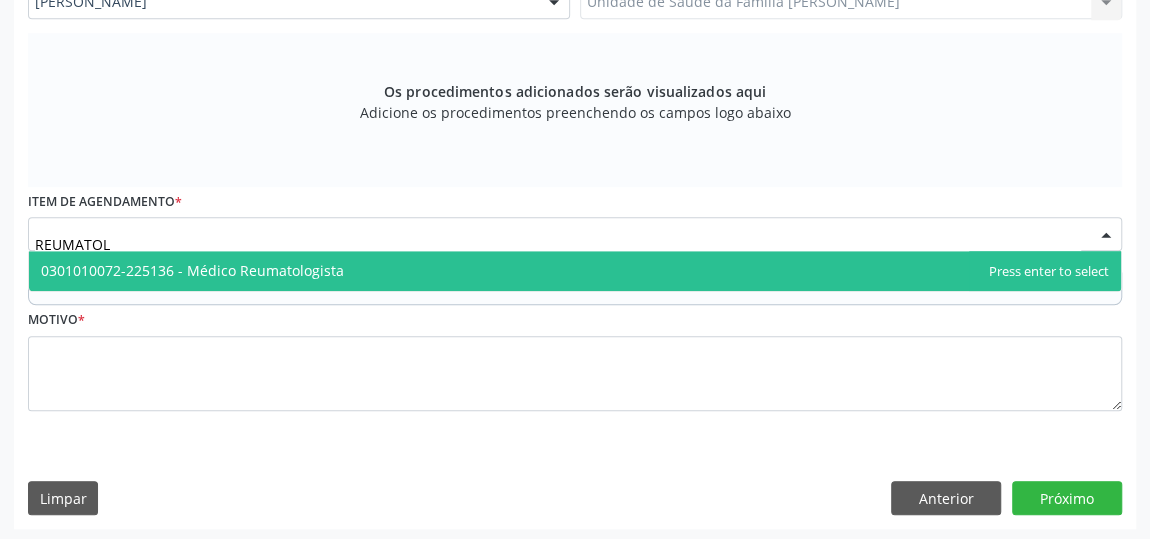 click on "0301010072-225136 - Médico Reumatologista" at bounding box center (575, 271) 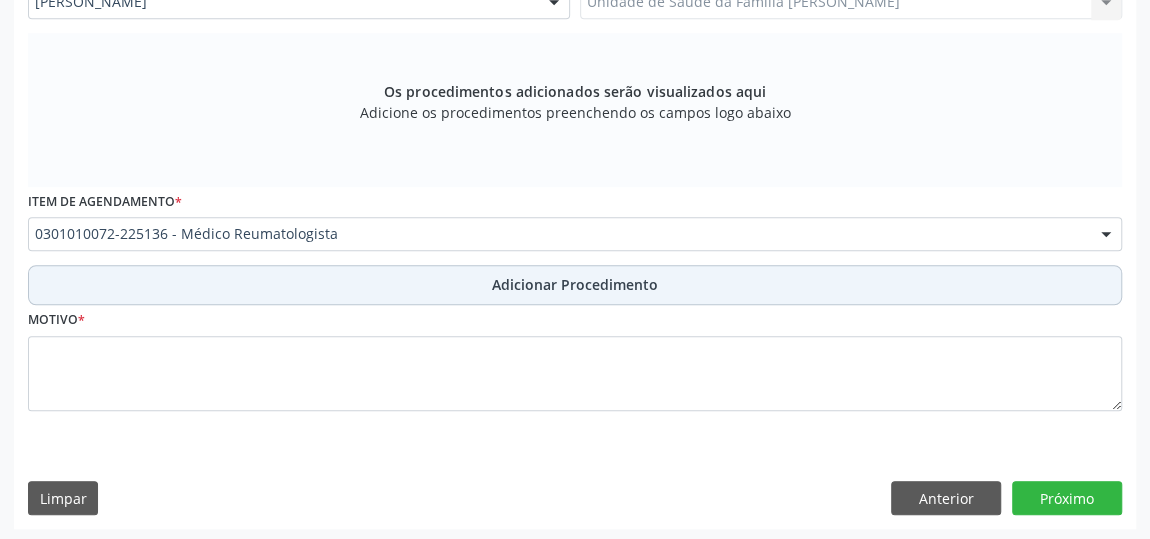 click on "Adicionar Procedimento" at bounding box center [575, 285] 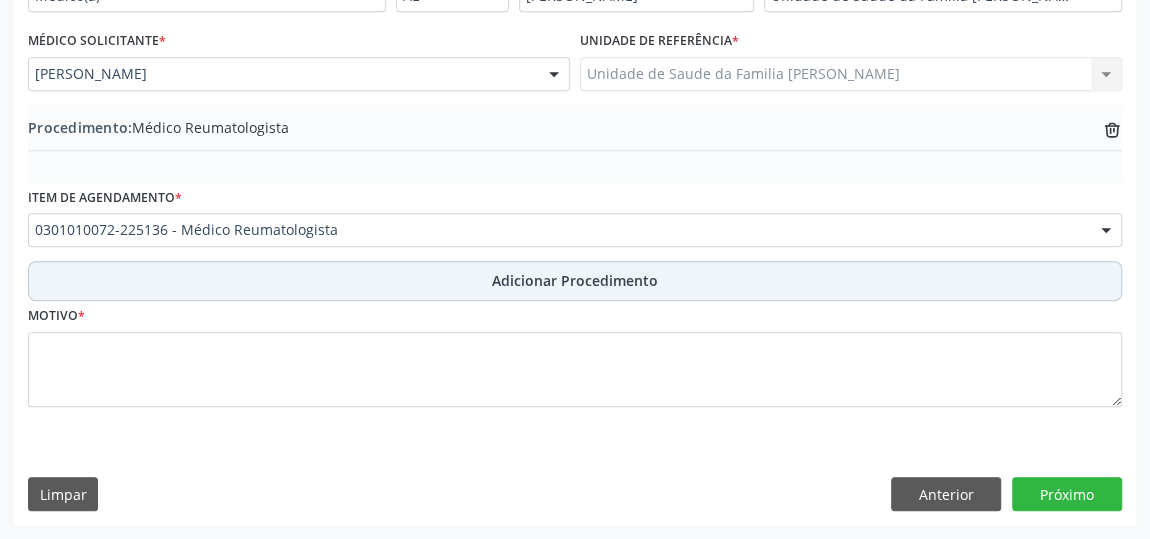 scroll, scrollTop: 544, scrollLeft: 0, axis: vertical 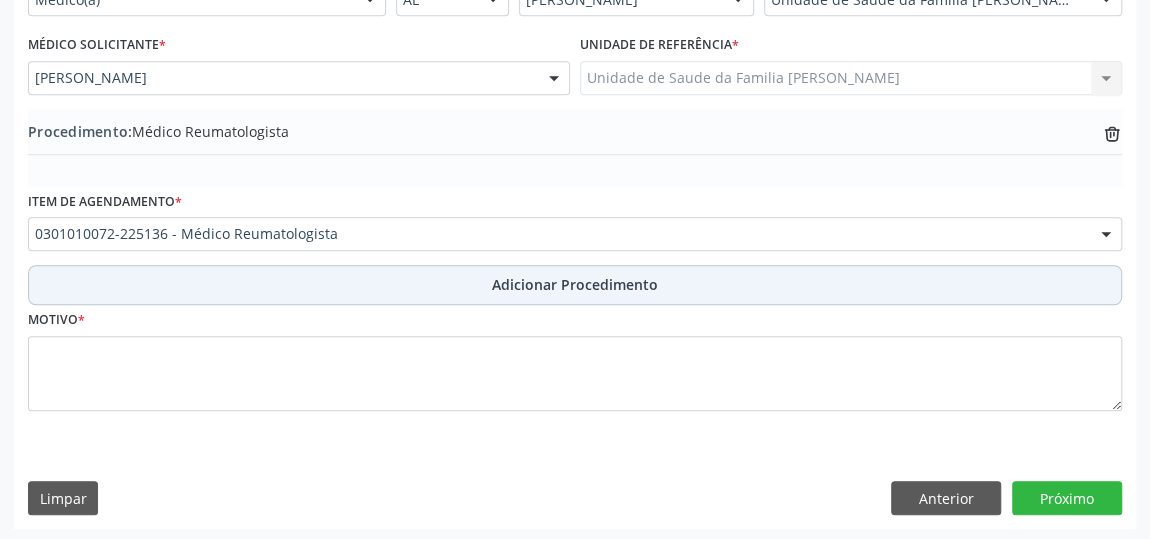 click on "Adicionar Procedimento" at bounding box center [575, 284] 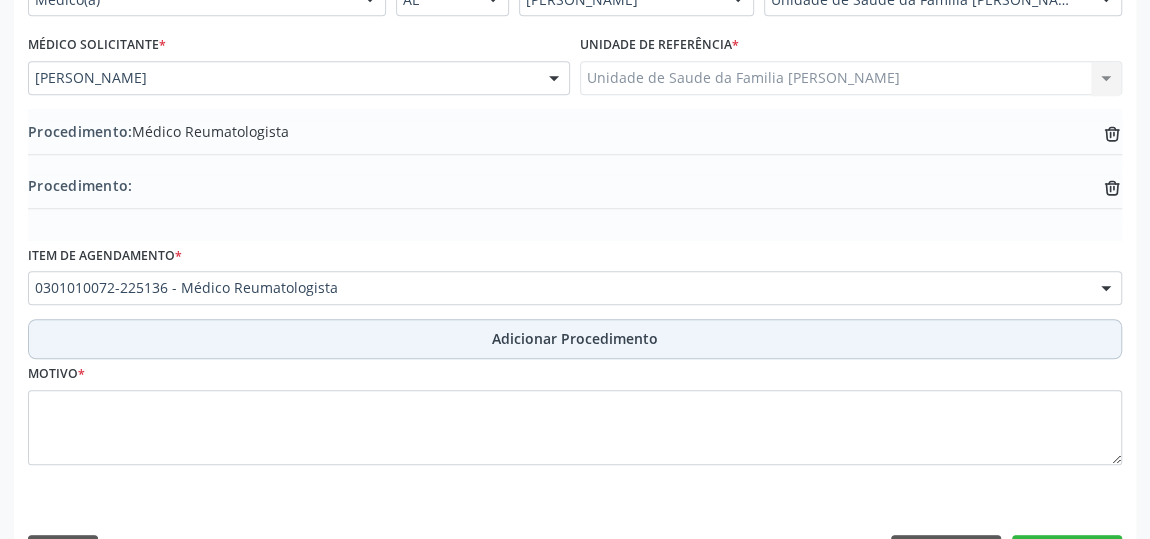 scroll, scrollTop: 597, scrollLeft: 0, axis: vertical 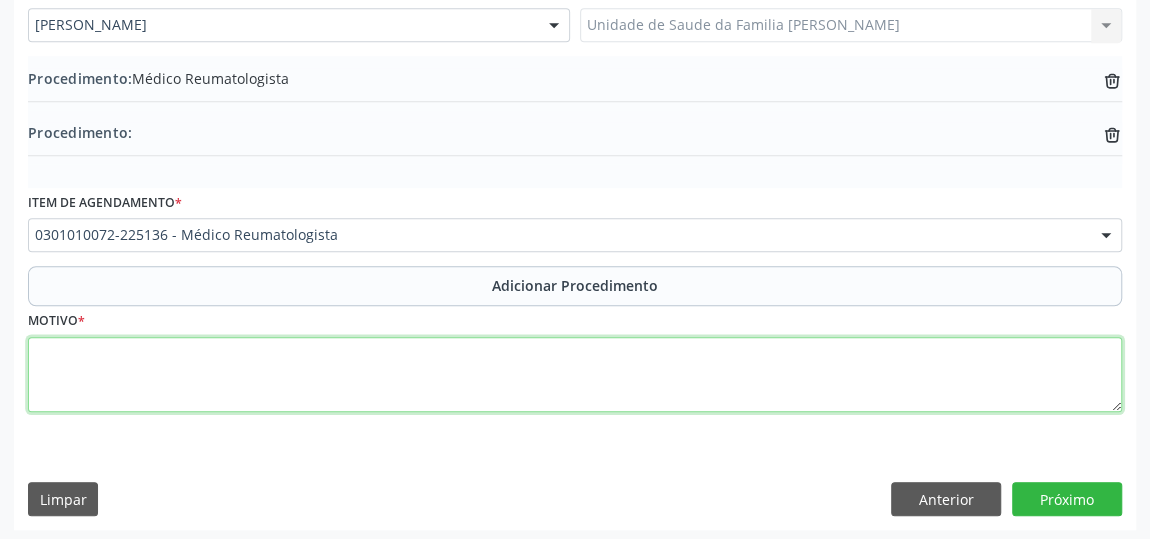 click at bounding box center [575, 375] 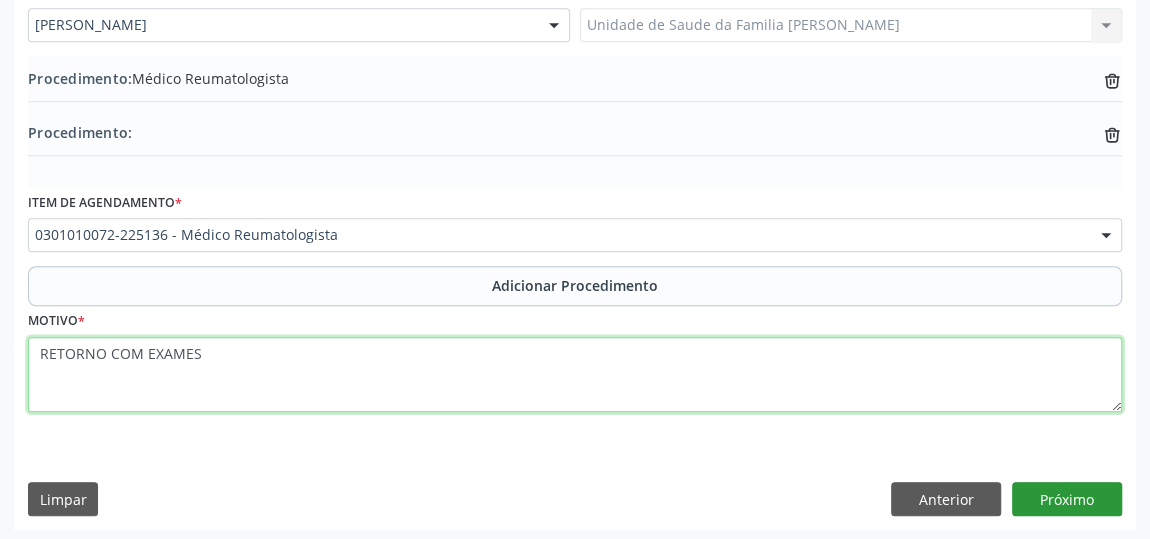 type on "RETORNO COM EXAMES" 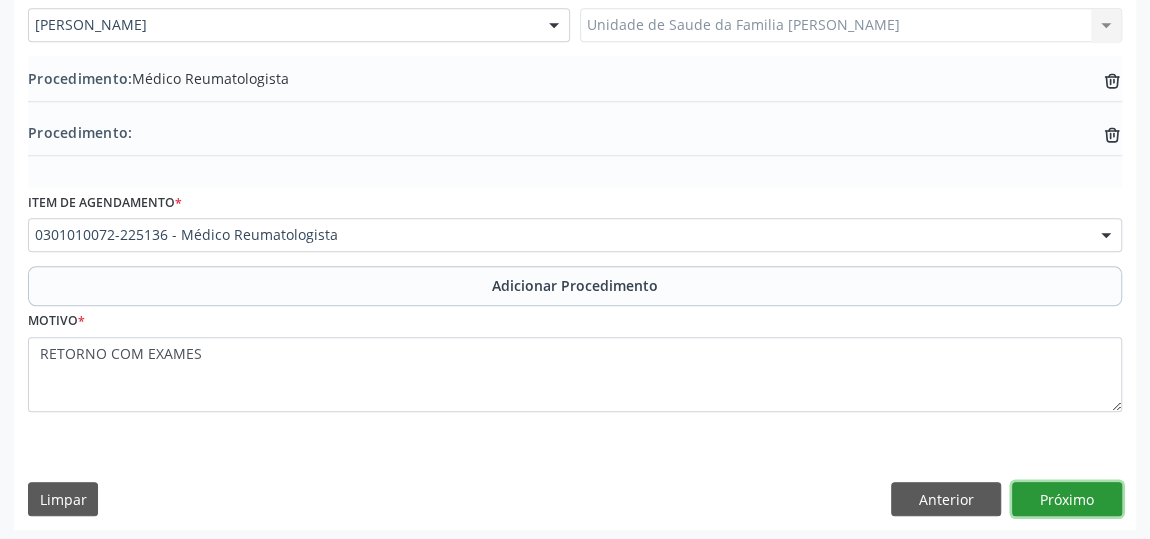 click on "Próximo" at bounding box center (1067, 499) 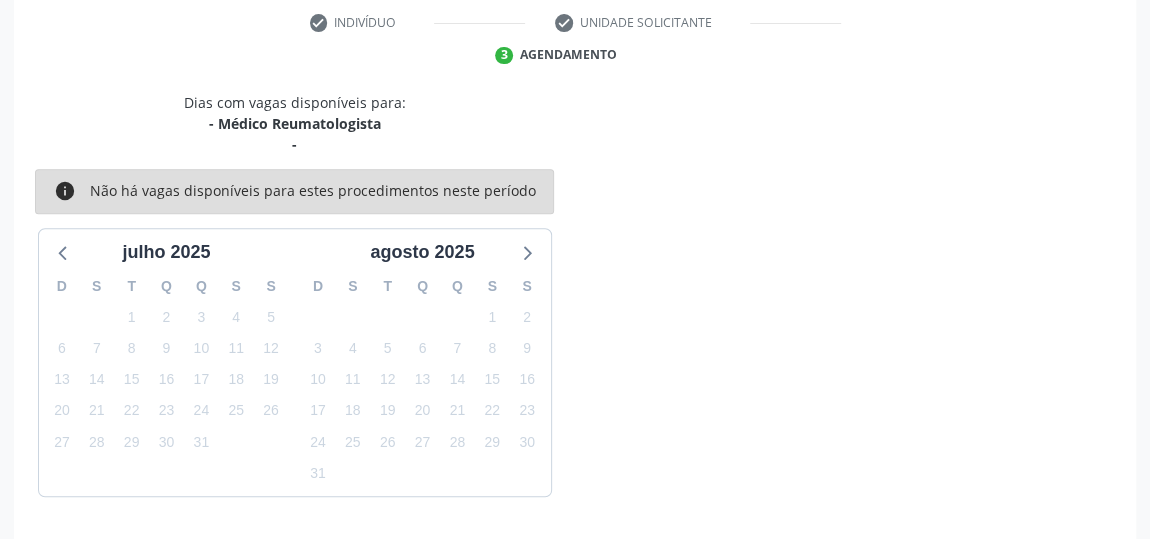 scroll, scrollTop: 467, scrollLeft: 0, axis: vertical 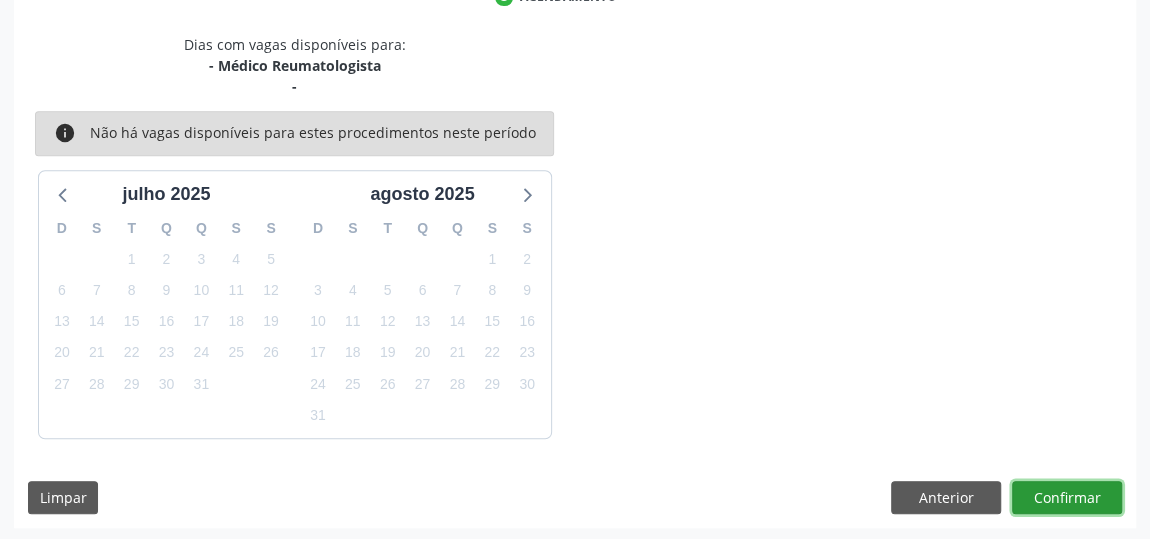 click on "Confirmar" at bounding box center (1067, 498) 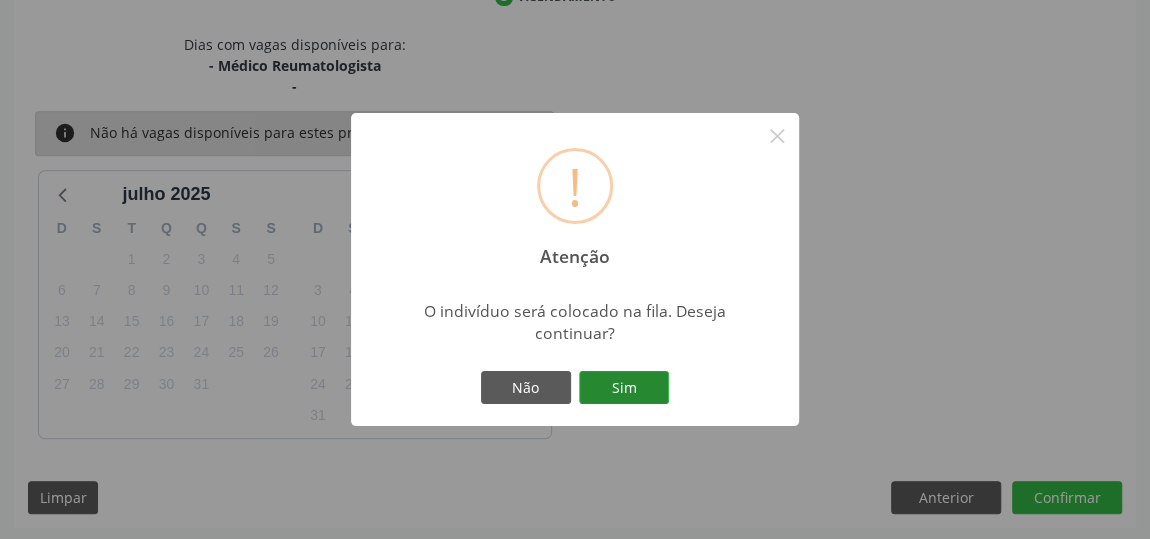 click on "Sim" at bounding box center (624, 388) 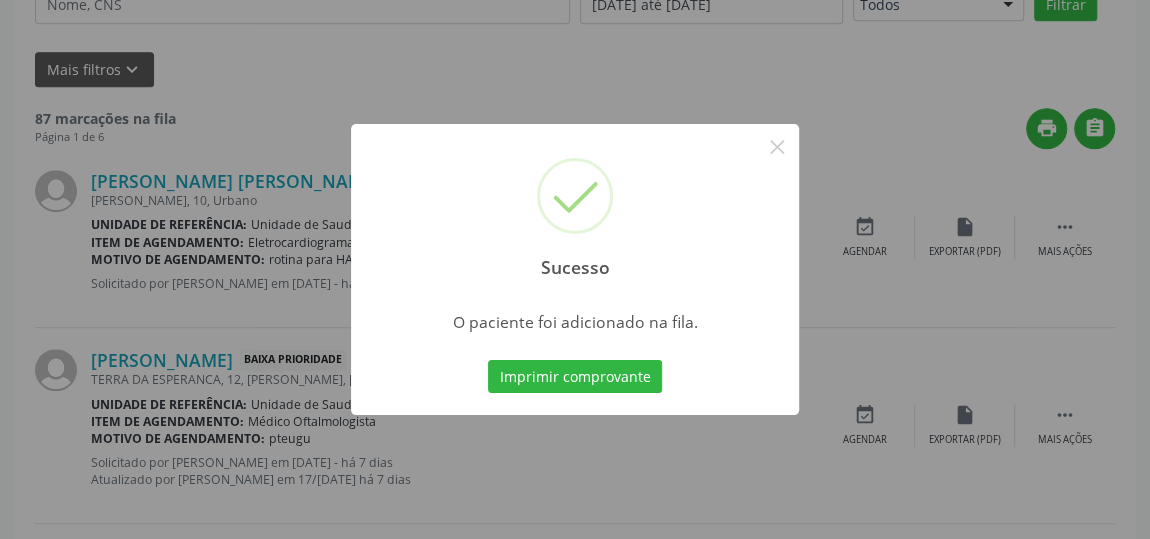 scroll, scrollTop: 153, scrollLeft: 0, axis: vertical 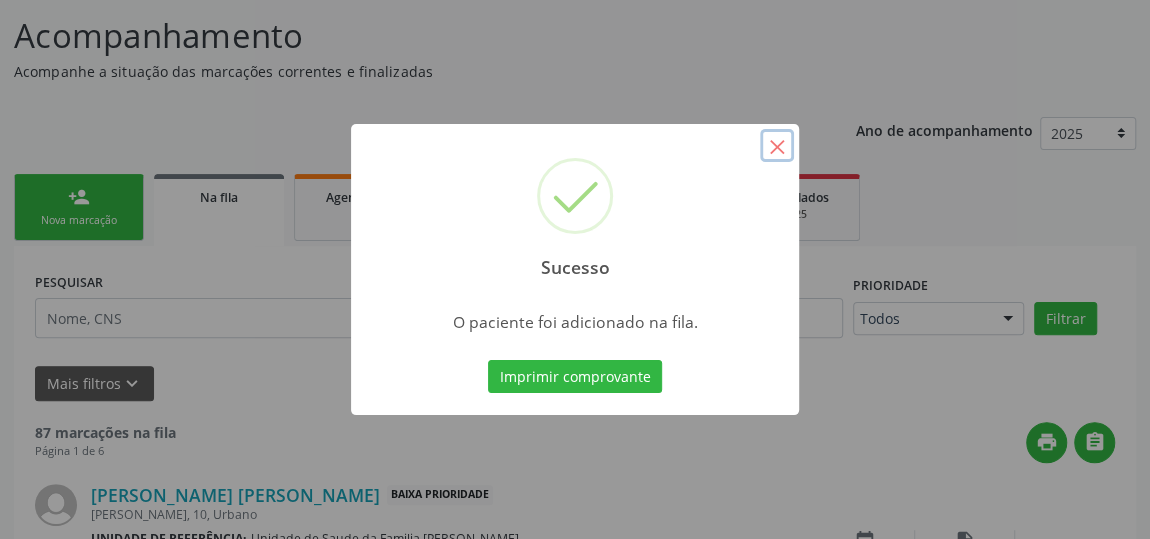 click on "×" at bounding box center [777, 146] 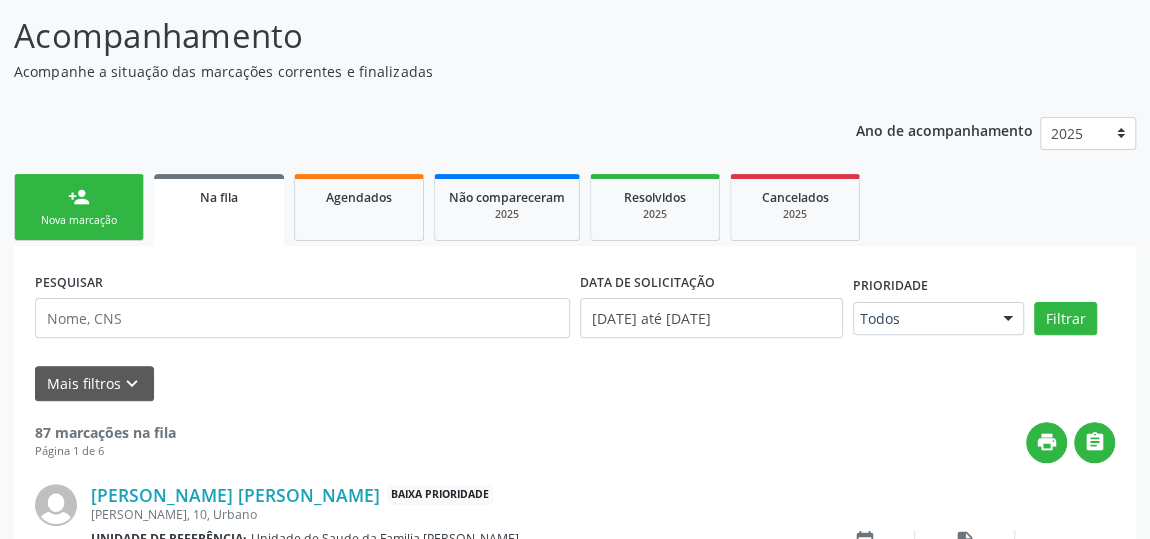 click on "Ano de acompanhamento
2025
person_add
Nova marcação
Na fila   Agendados   Não compareceram
2025
Resolvidos
2025
Cancelados
2025
PESQUISAR
DATA DE SOLICITAÇÃO
01/[DATE]é 24/[DATE]
Prioridade
Todos         Todos   Baixa Prioridade   Média Prioridade   Alta Prioridade
Nenhum resultado encontrado para: "   "
Não há nenhuma opção para ser exibida.
Filtrar
Grupo/Subgrupo
Selecione um grupo ou subgrupo
Todos os grupos e subgrupos
01 - Ações de promoção e prevenção em saúde
01.01 - Ações coletivas/individuais em saúde
01.02 - Vigilância em saúde
01.03 - Medicamentos de âmbito hospitalar e urgência
02 - Procedimentos com finalidade diagnóstica" at bounding box center [575, 1674] 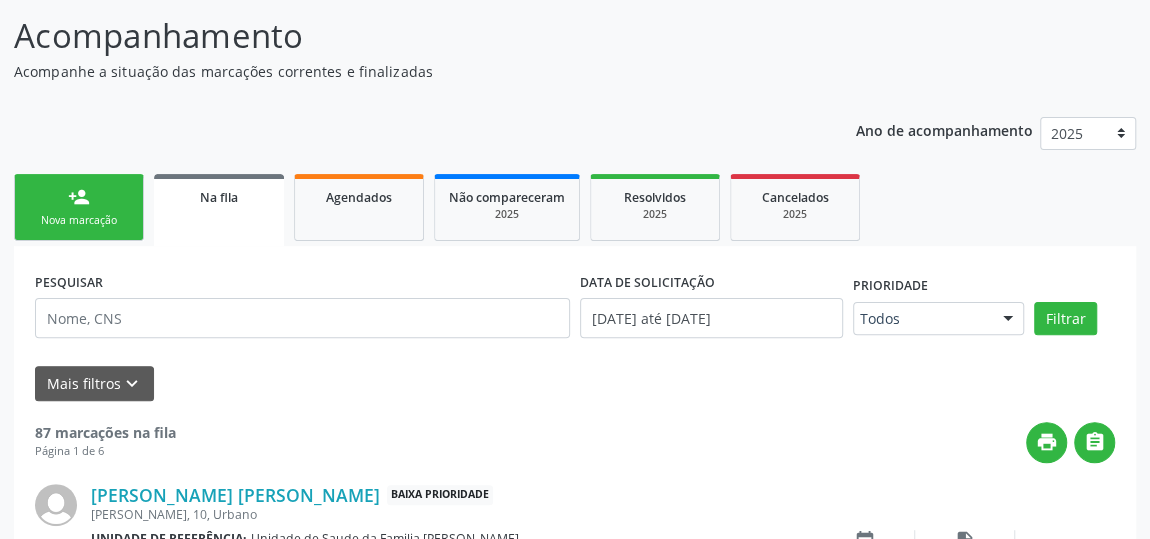 click on "person_add" at bounding box center (79, 197) 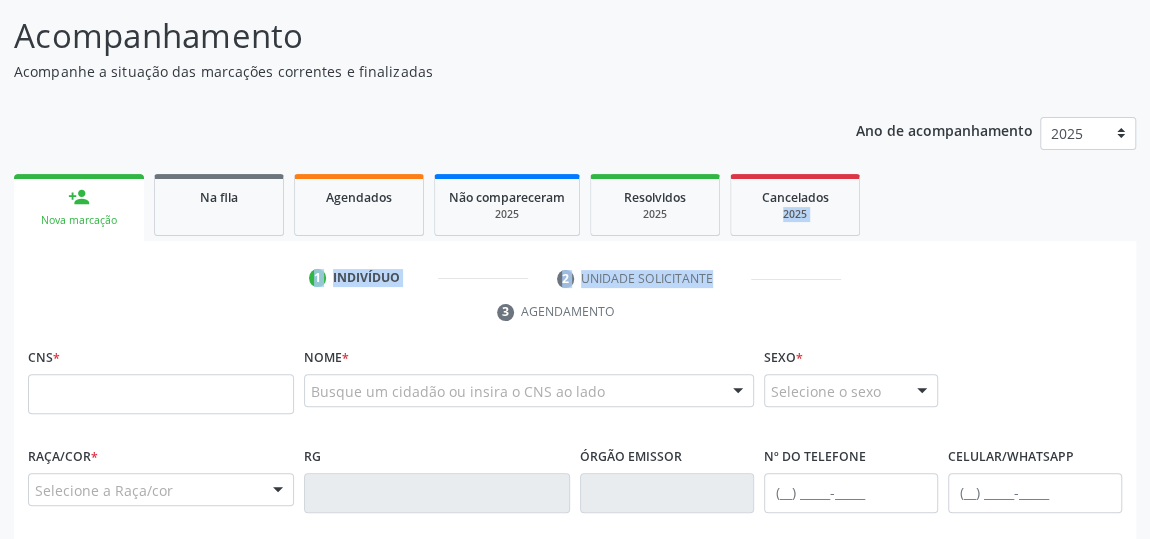 drag, startPoint x: 1146, startPoint y: 283, endPoint x: 1163, endPoint y: 183, distance: 101.43471 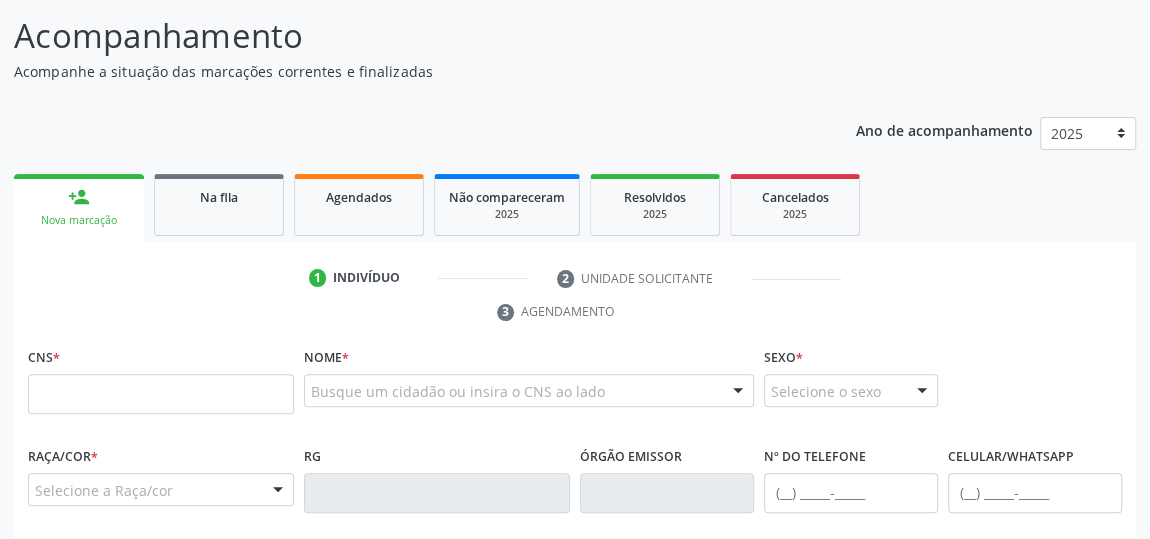 click on "CNS
*
Nome
*
Busque um cidadão ou insira o CNS ao lado
Nenhum resultado encontrado para: "   "
Digite o nome ou CNS para buscar um indivíduo
Sexo
*
Selecione o sexo
Masculino   Feminino
Nenhum resultado encontrado para: "   "
Não há nenhuma opção para ser exibida." at bounding box center (575, 392) 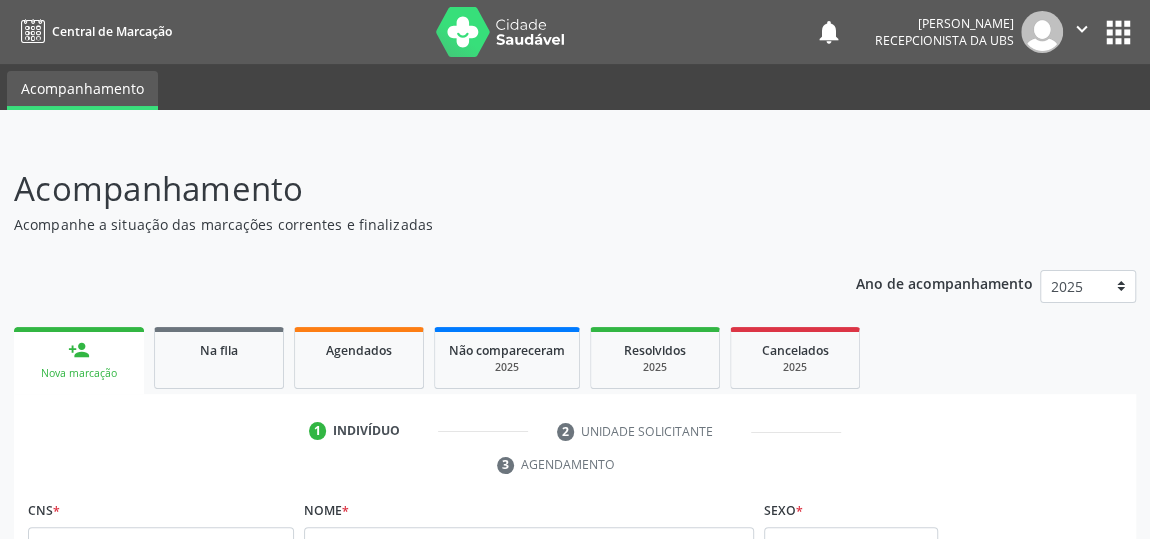 click on "Sexo
*
Selecione o sexo
Masculino   Feminino
Nenhum resultado encontrado para: "   "
Não há nenhuma opção para ser exibida." at bounding box center (851, 528) 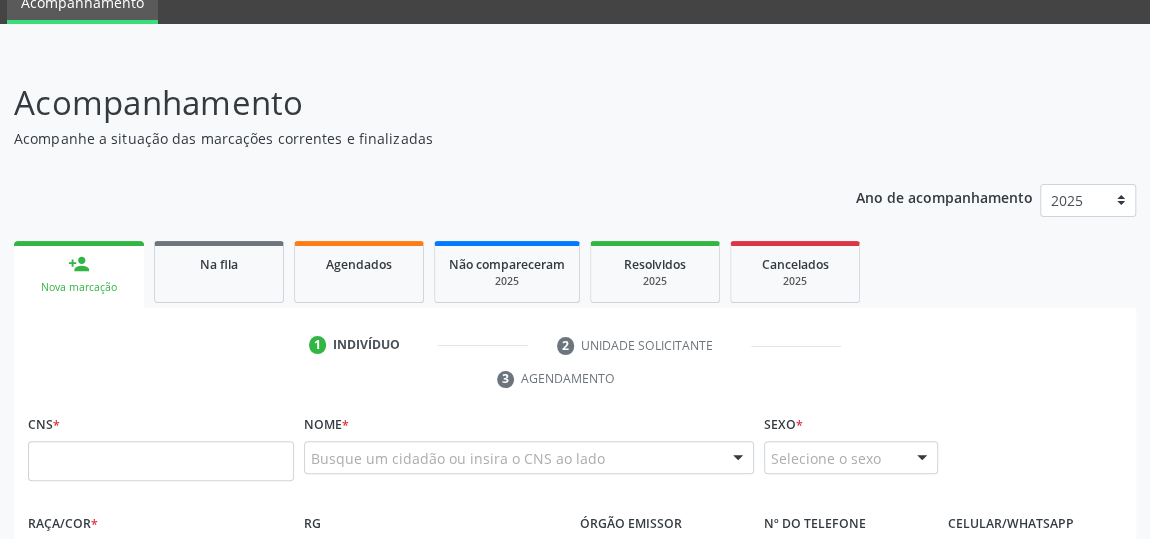 scroll, scrollTop: 272, scrollLeft: 0, axis: vertical 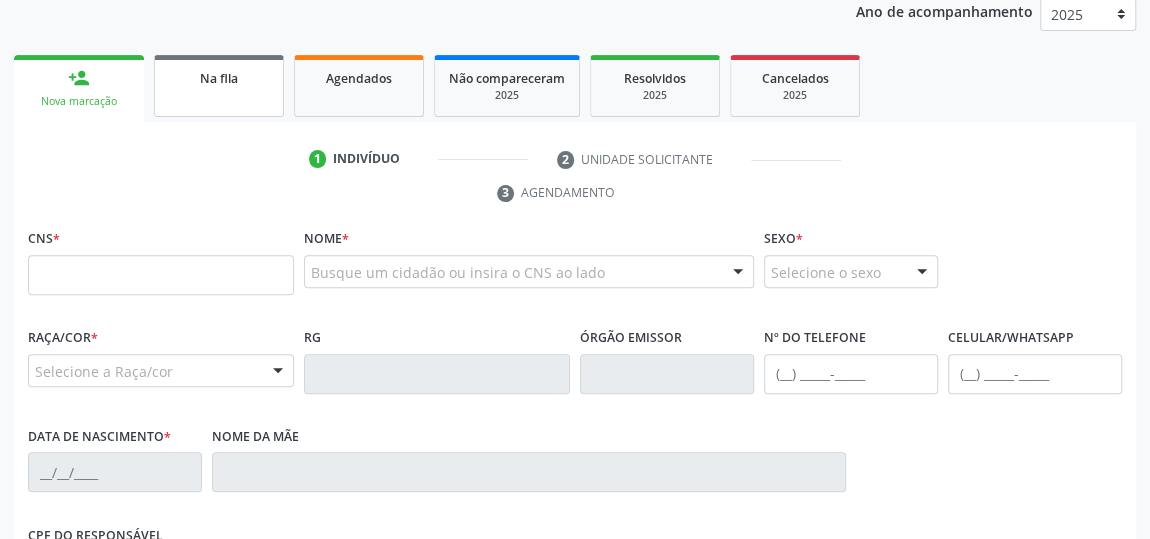 click on "Na fila" at bounding box center (219, 78) 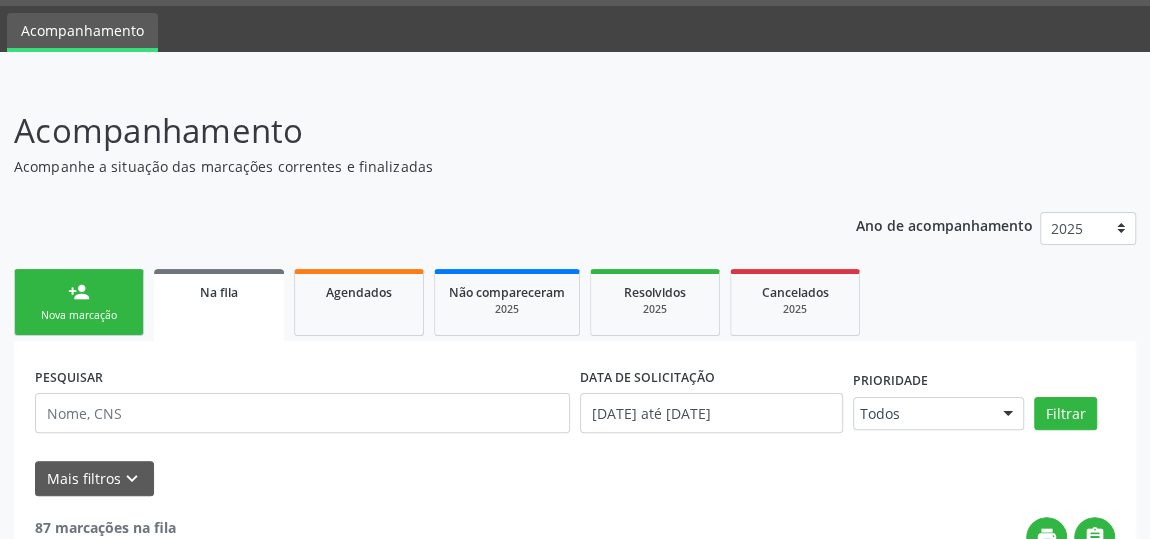 scroll, scrollTop: 0, scrollLeft: 0, axis: both 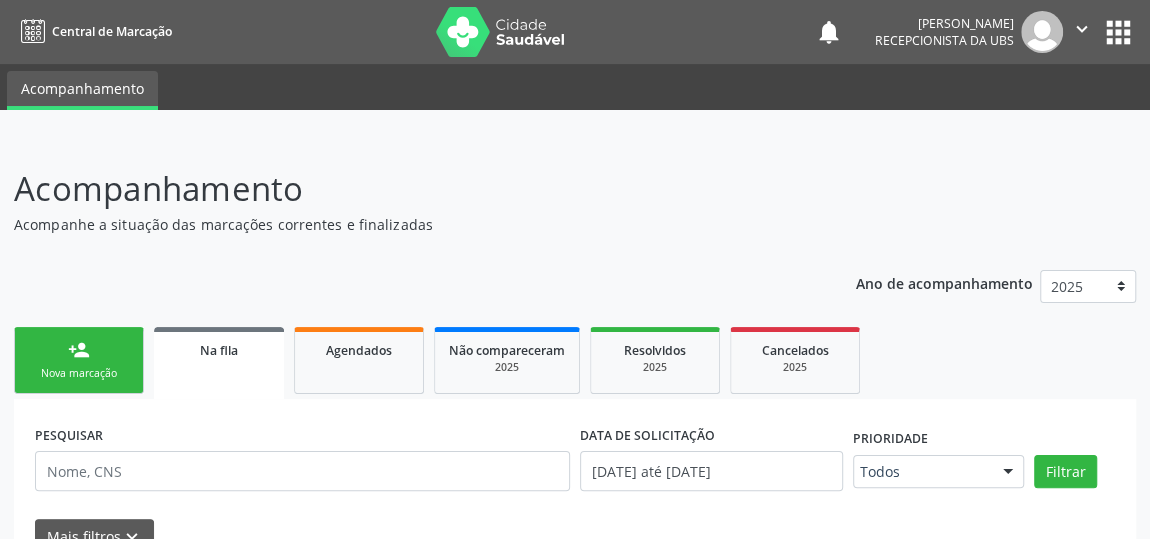 click on "person_add
Nova marcação" at bounding box center (79, 360) 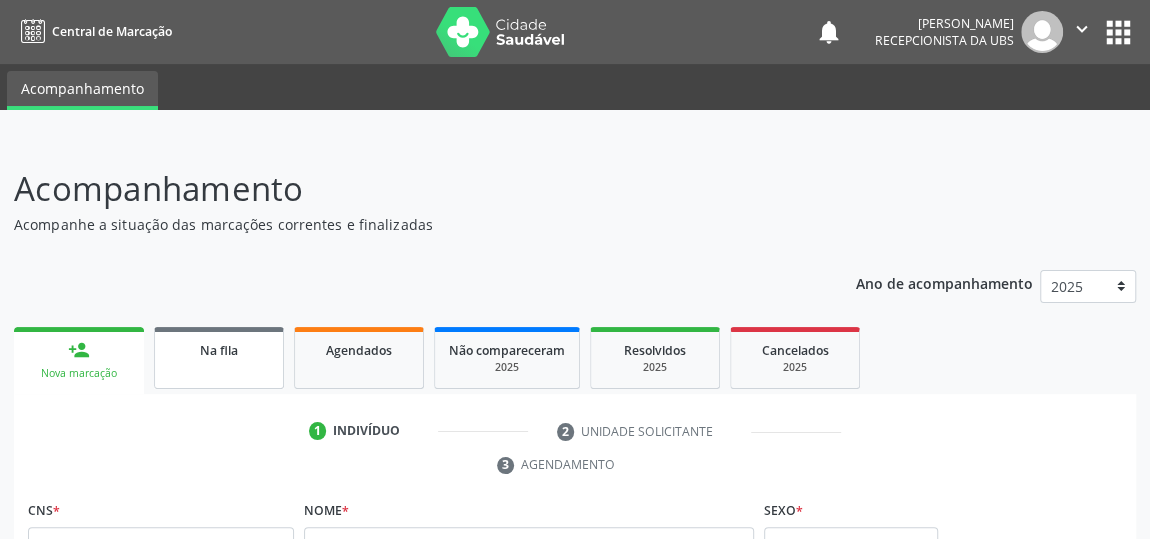 click on "Na fila" at bounding box center [219, 358] 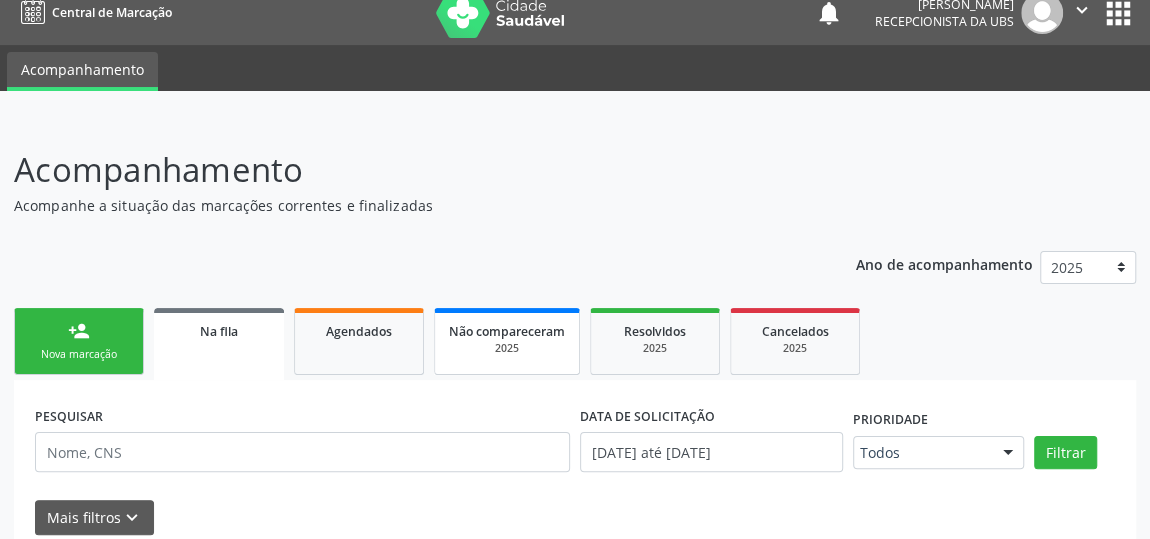 scroll, scrollTop: 0, scrollLeft: 0, axis: both 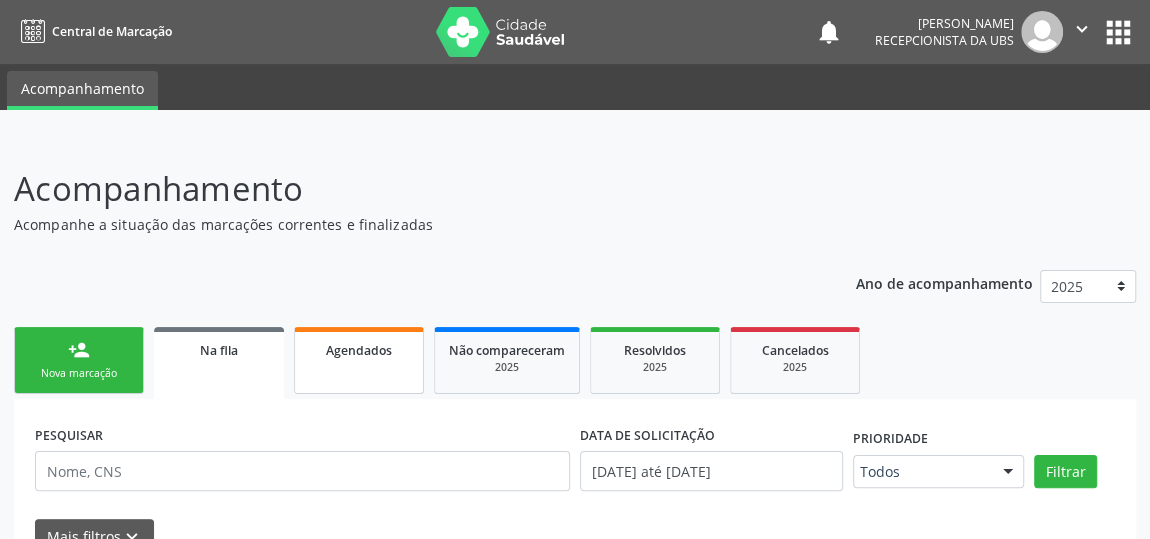 click on "Agendados" at bounding box center [359, 360] 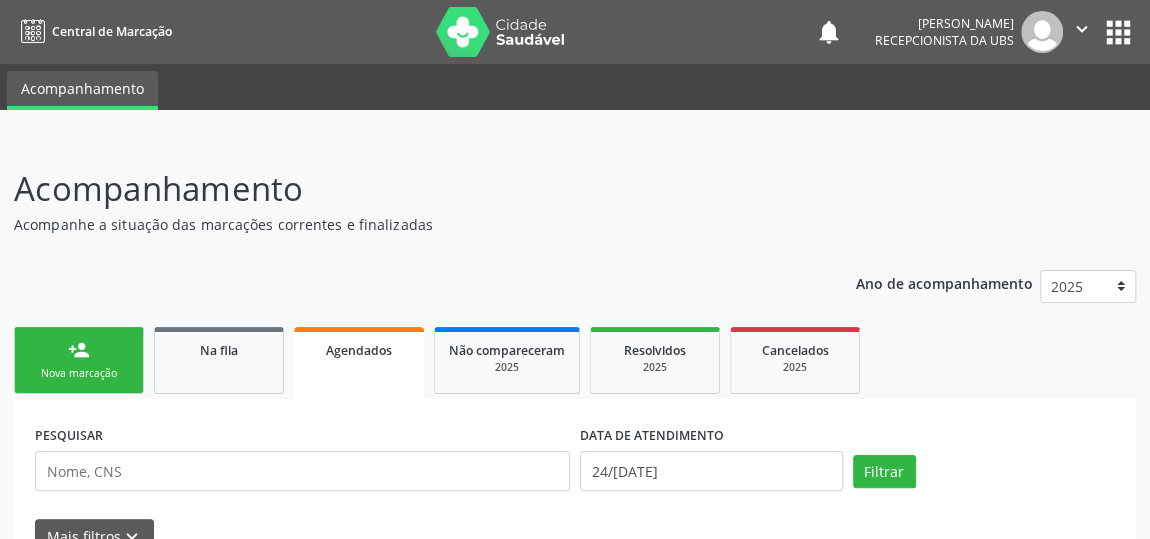scroll, scrollTop: 89, scrollLeft: 0, axis: vertical 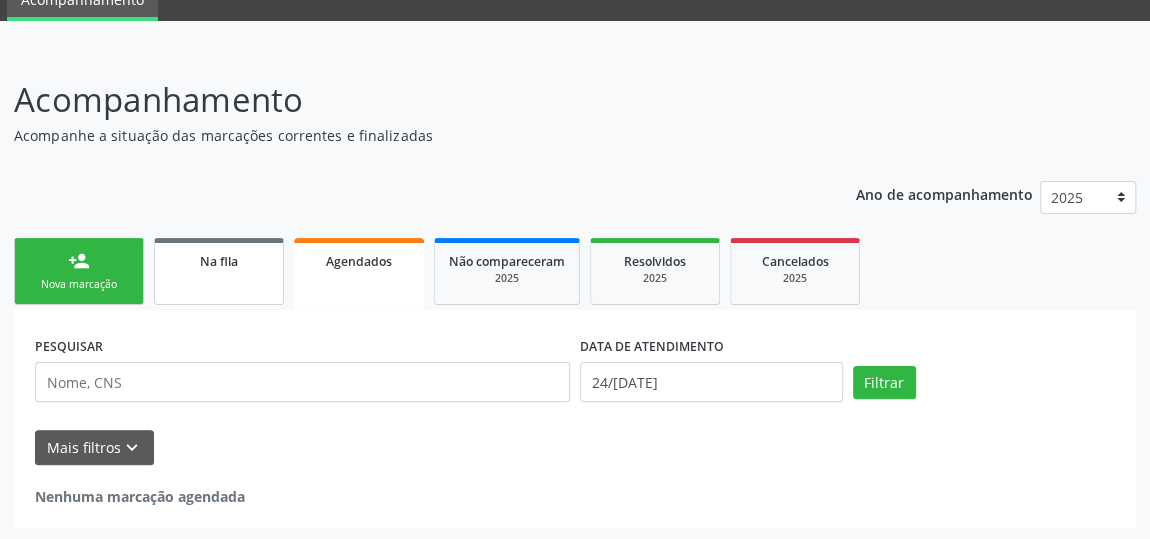 click on "Na fila" at bounding box center (219, 271) 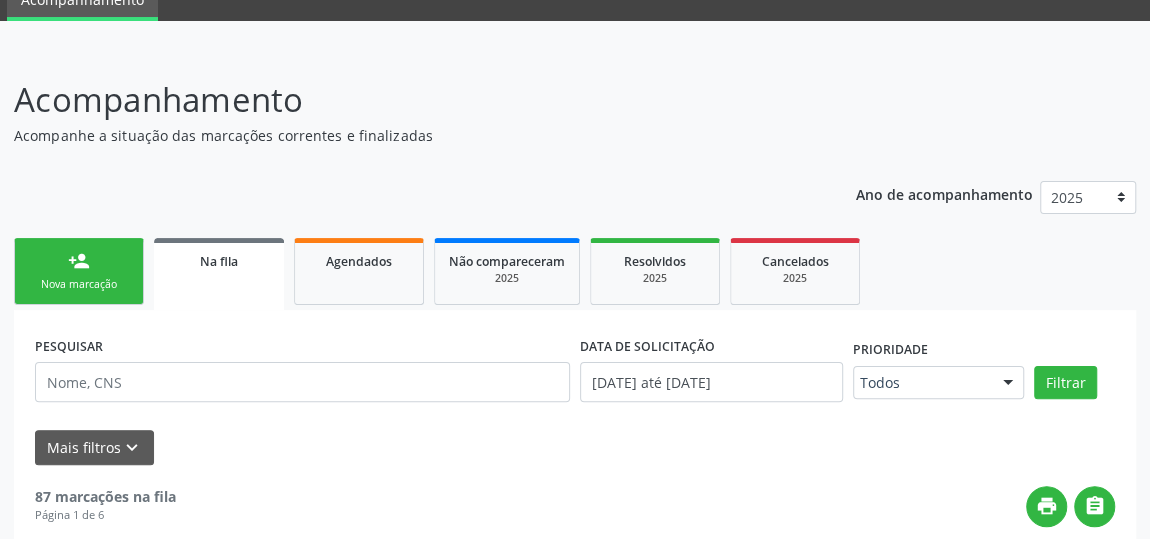 click on "Na fila" at bounding box center [219, 274] 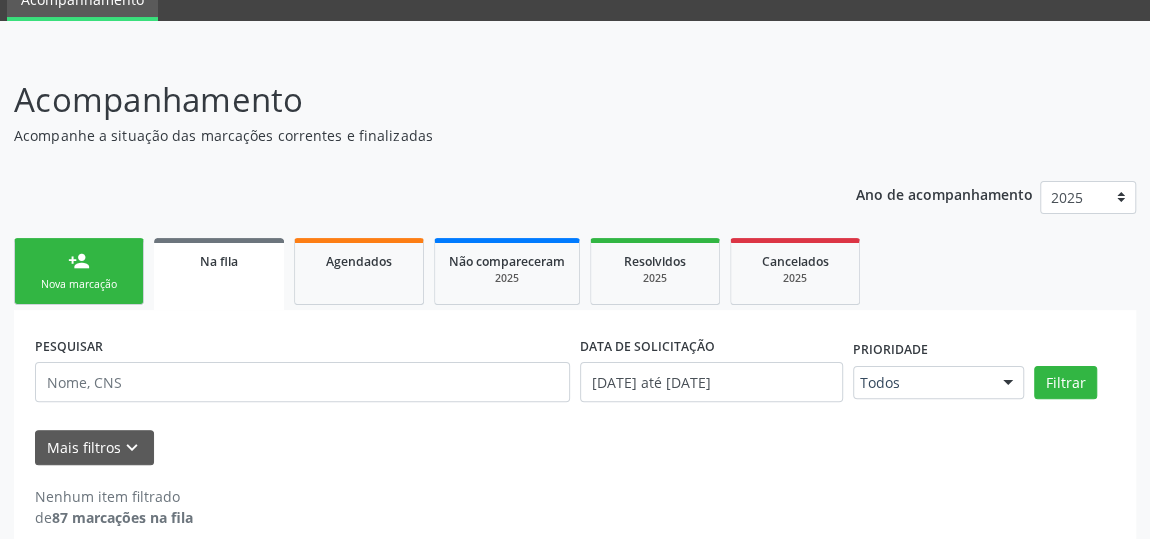 click on "person_add" at bounding box center (79, 261) 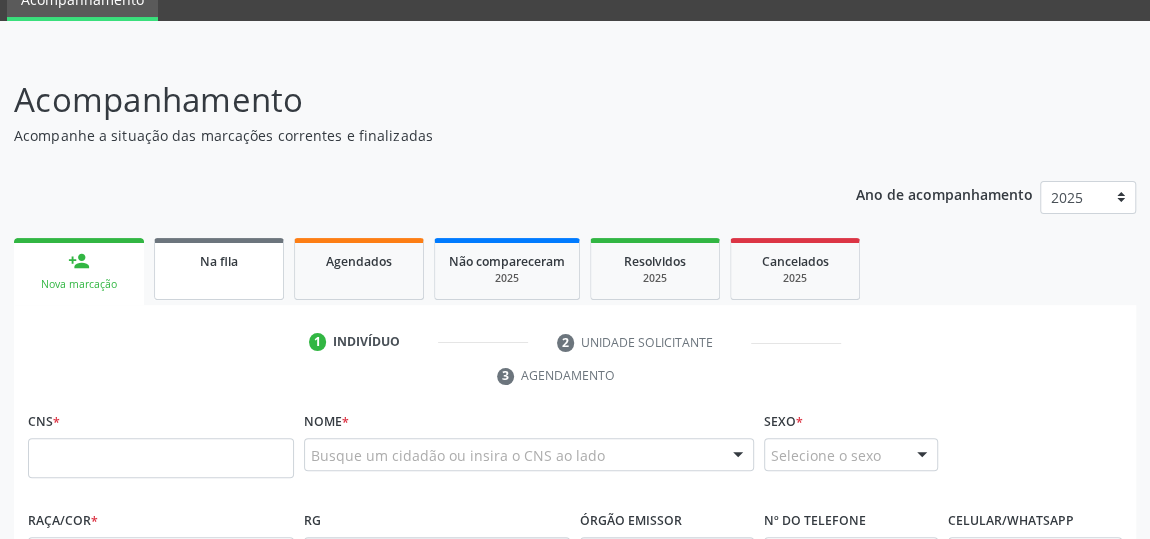 click on "Na fila" at bounding box center [219, 269] 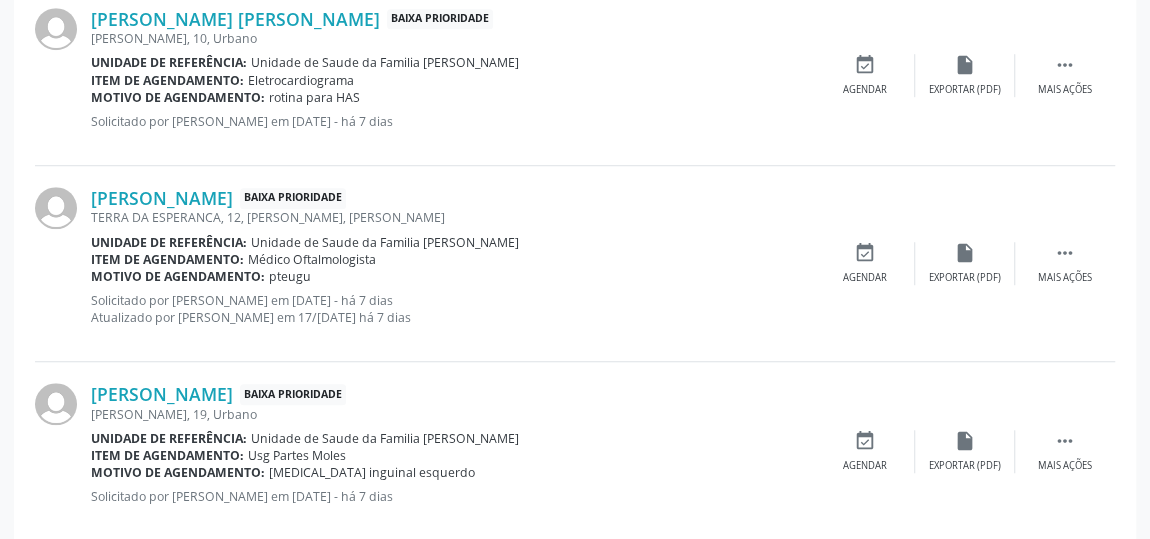 scroll, scrollTop: 641, scrollLeft: 0, axis: vertical 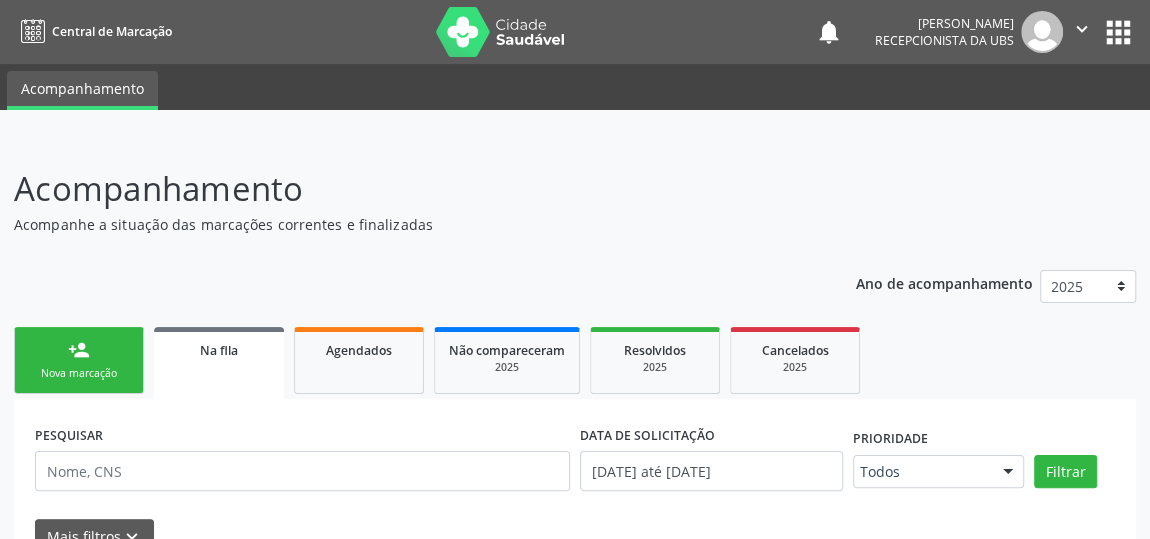 click on "Nova marcação" at bounding box center [79, 373] 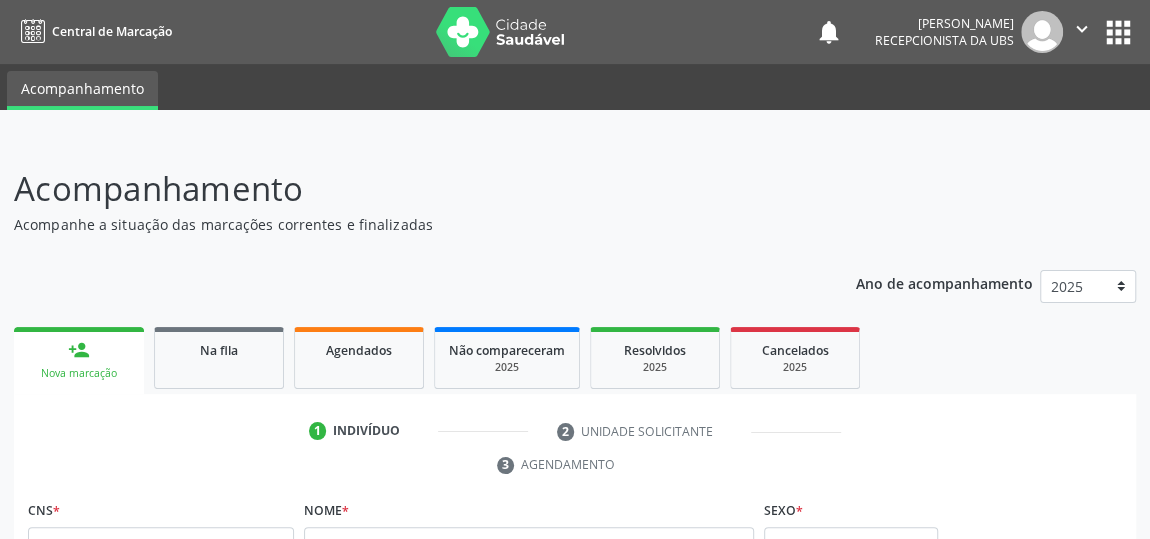 click on "Nova marcação" at bounding box center (79, 373) 